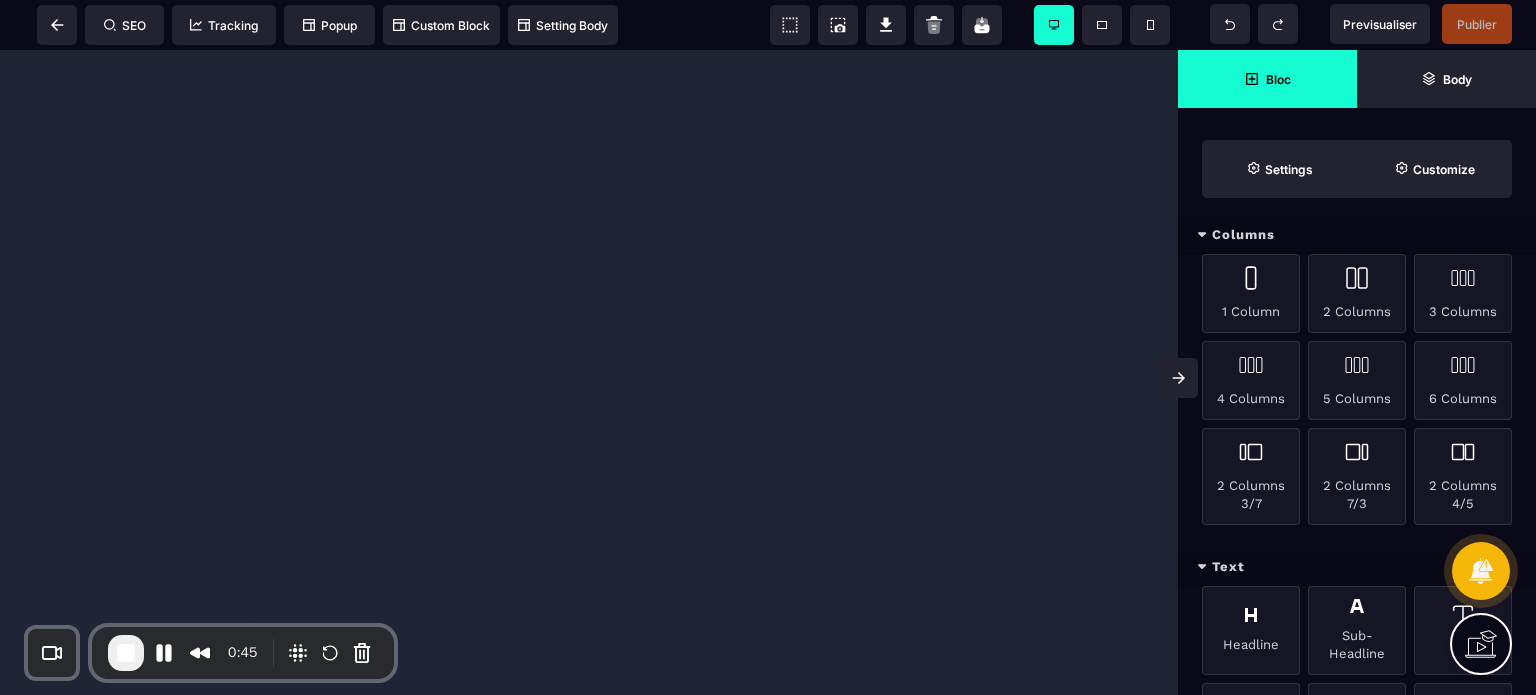 scroll, scrollTop: 0, scrollLeft: 0, axis: both 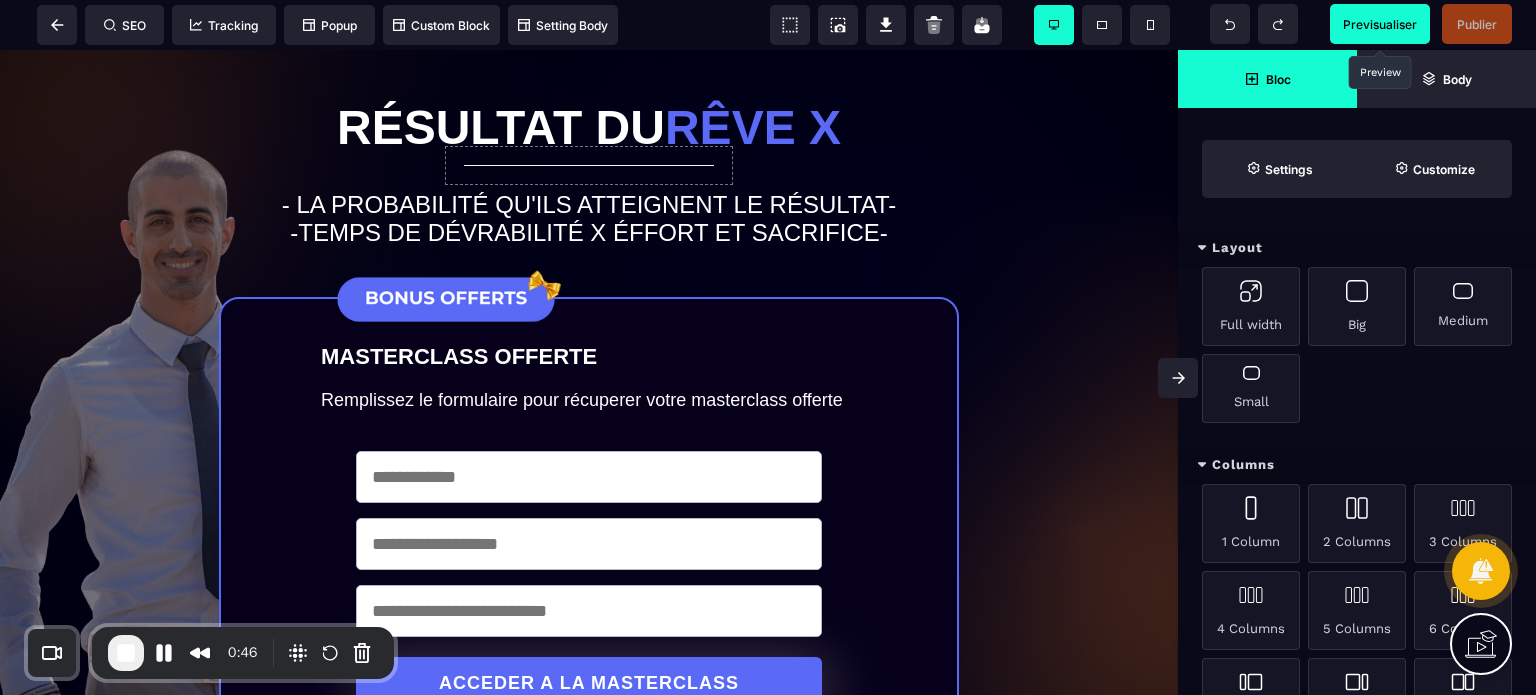 click on "Previsualiser" at bounding box center (1380, 24) 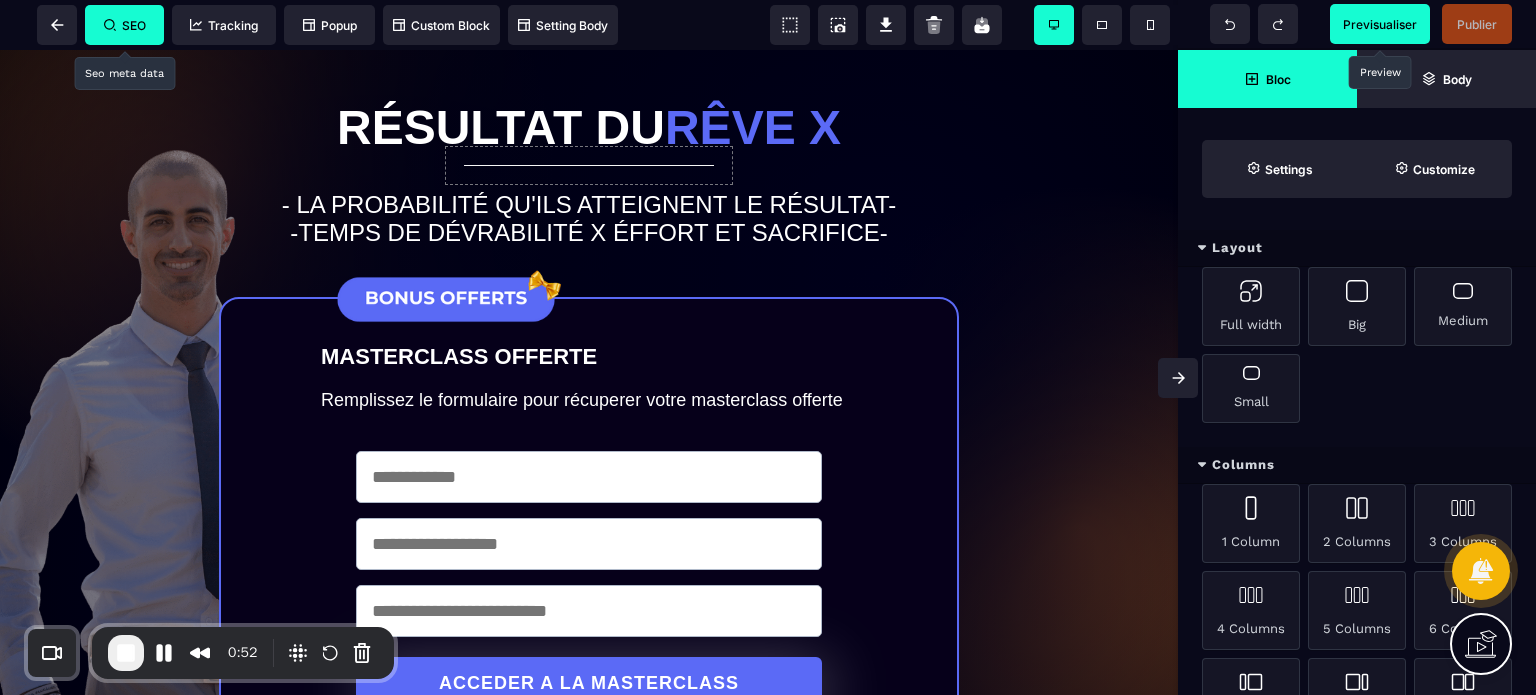 click on "SEO" at bounding box center (124, 25) 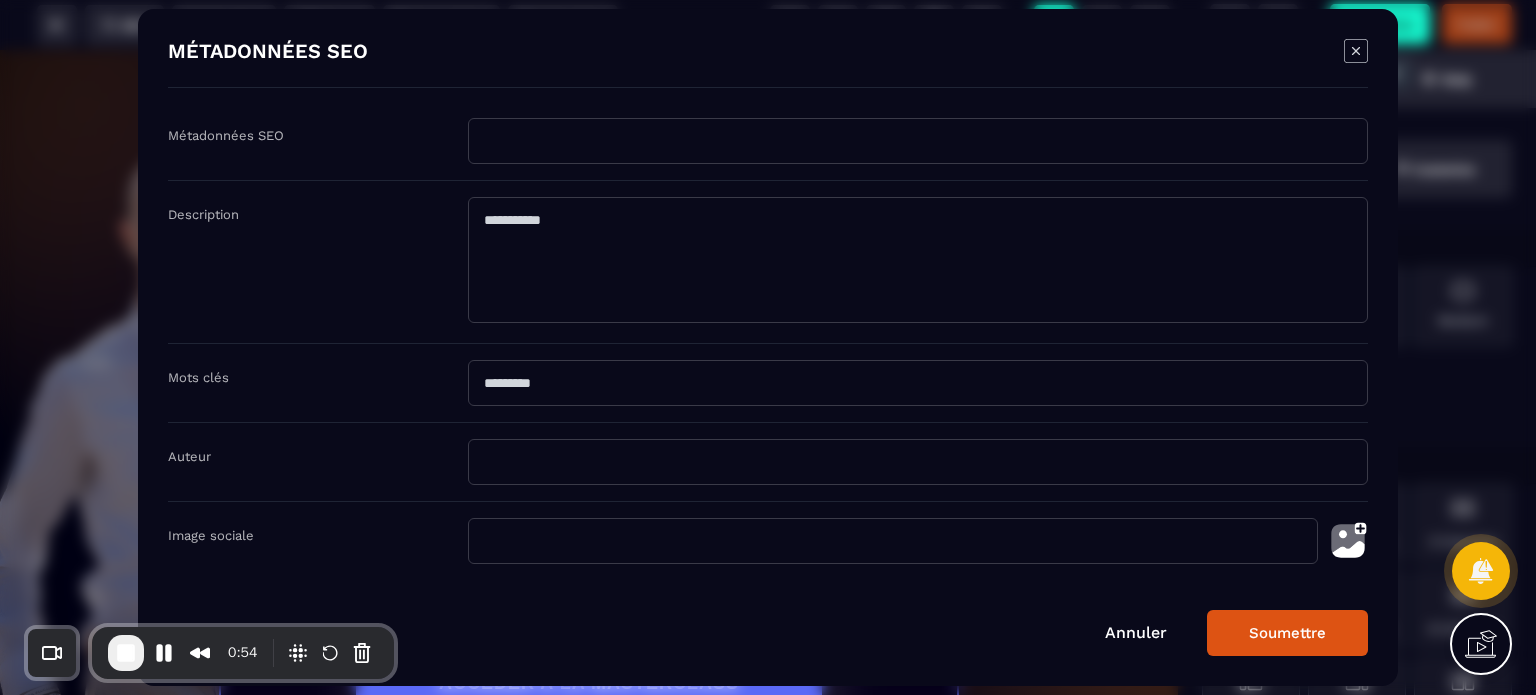 click on "Métadonnées SEO" at bounding box center (768, 149) 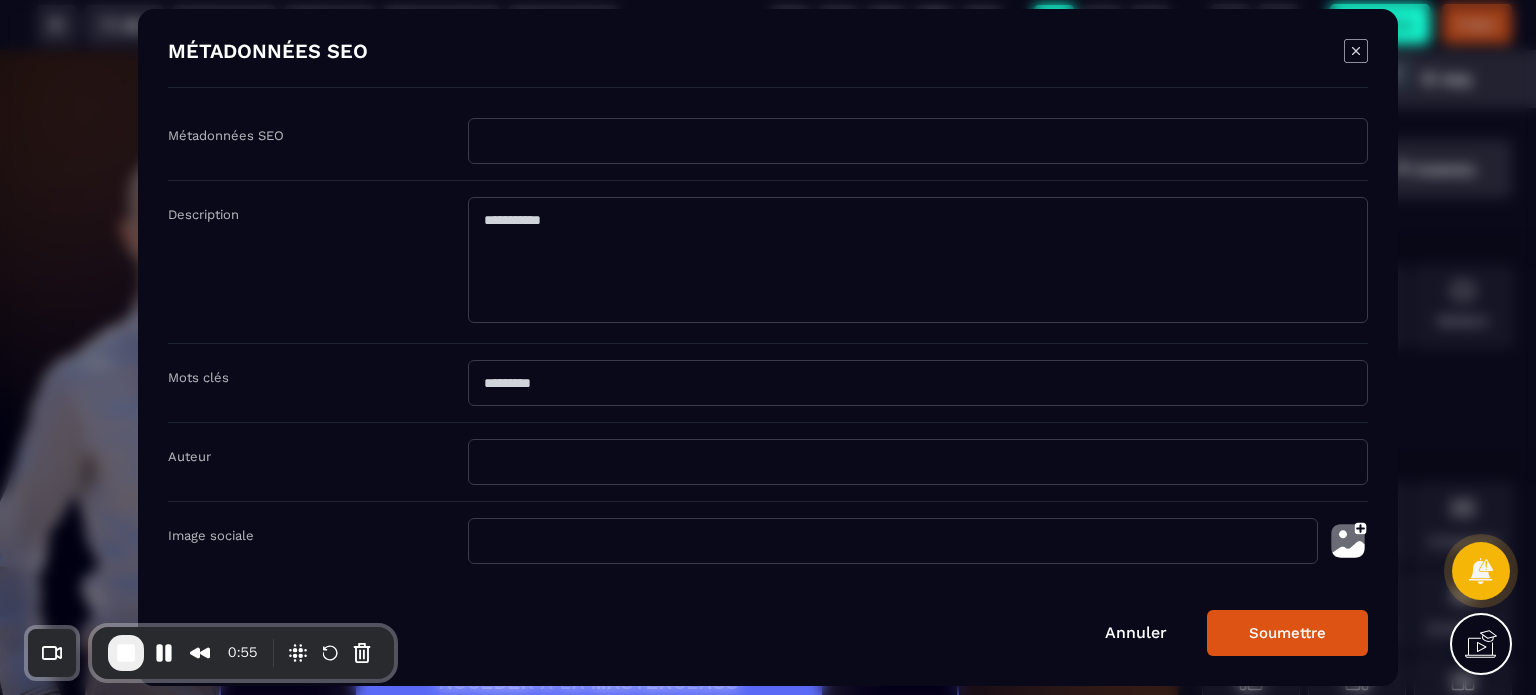 click at bounding box center (918, 141) 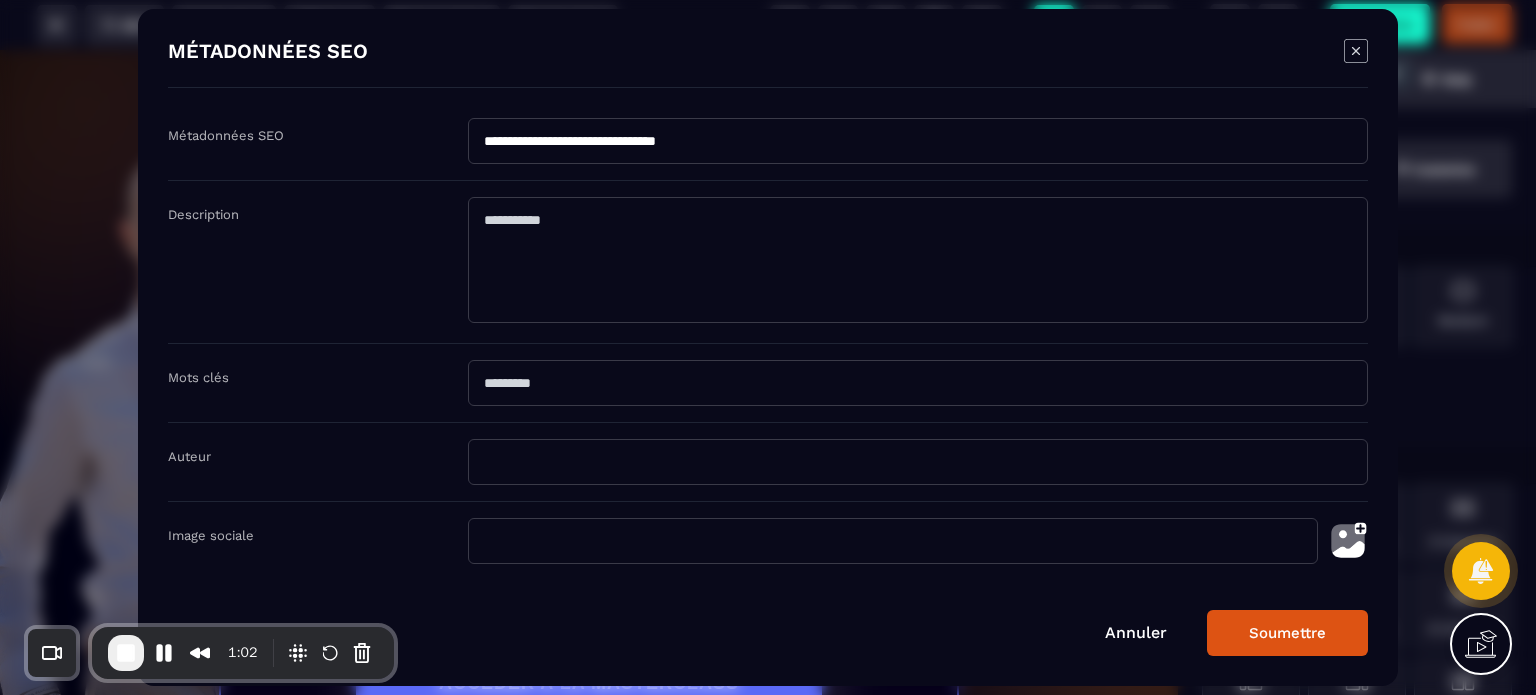 type on "**********" 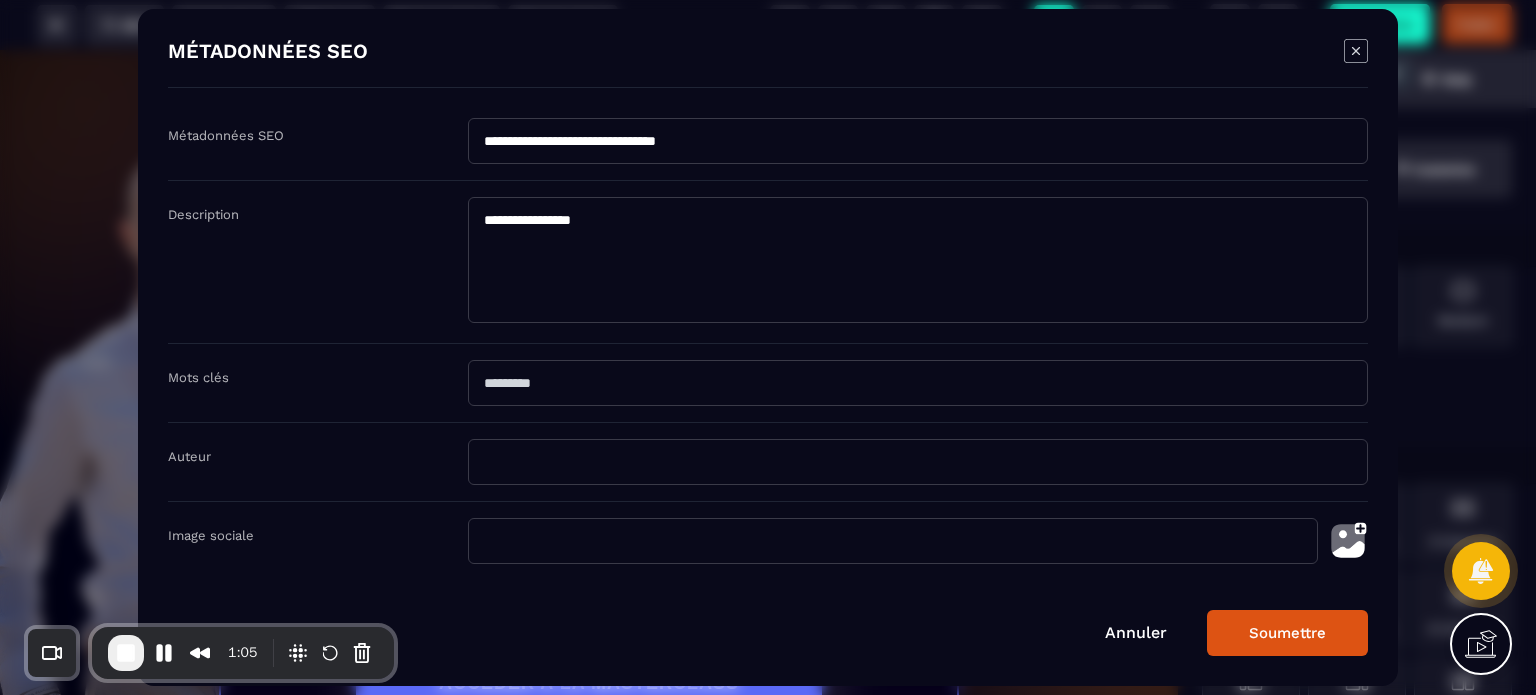 type on "**********" 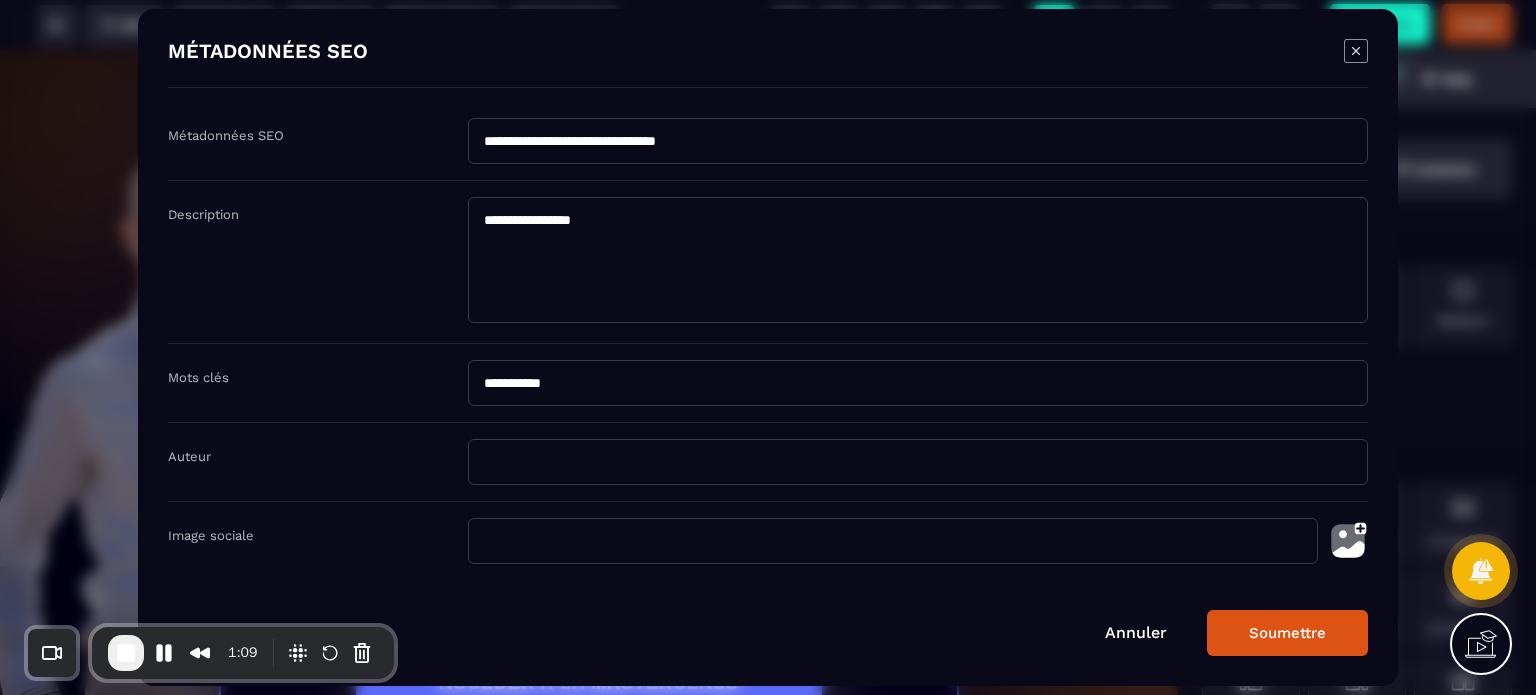 type on "**********" 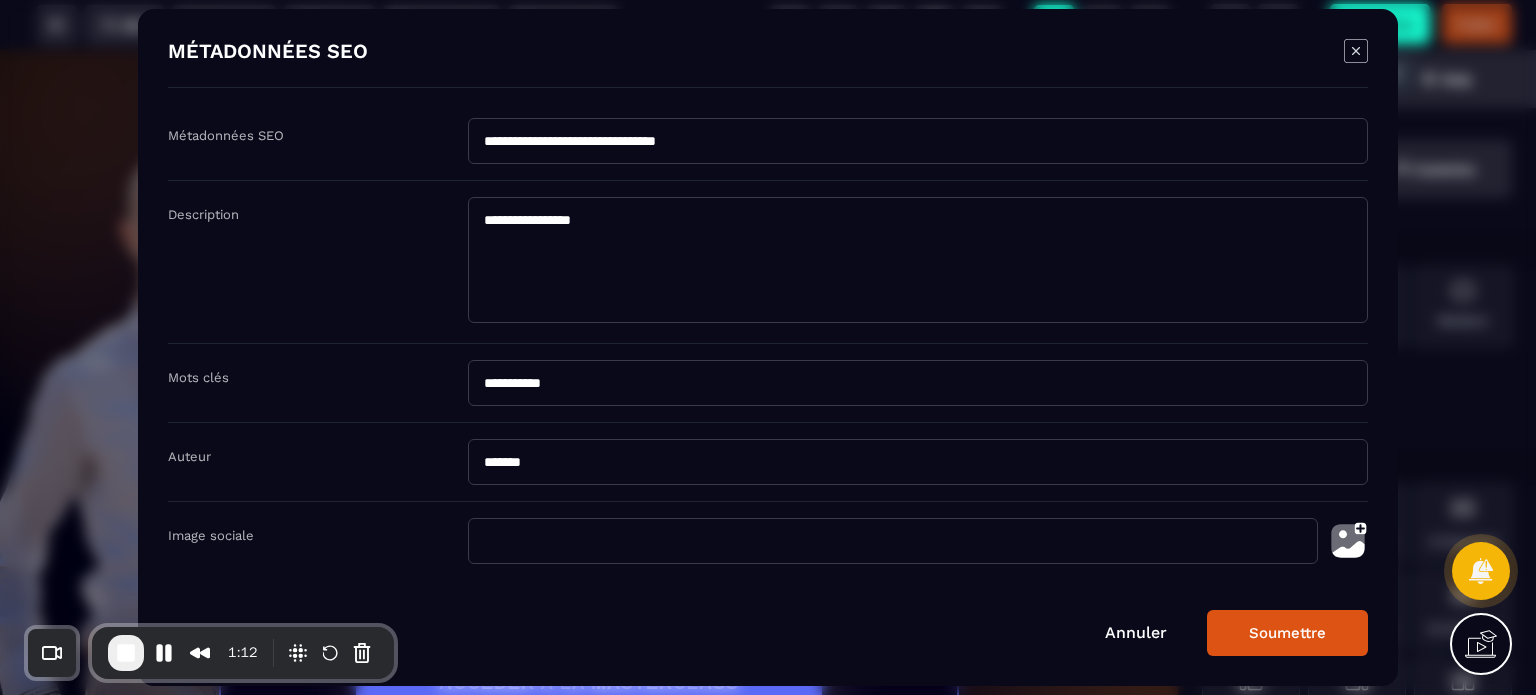 type on "**********" 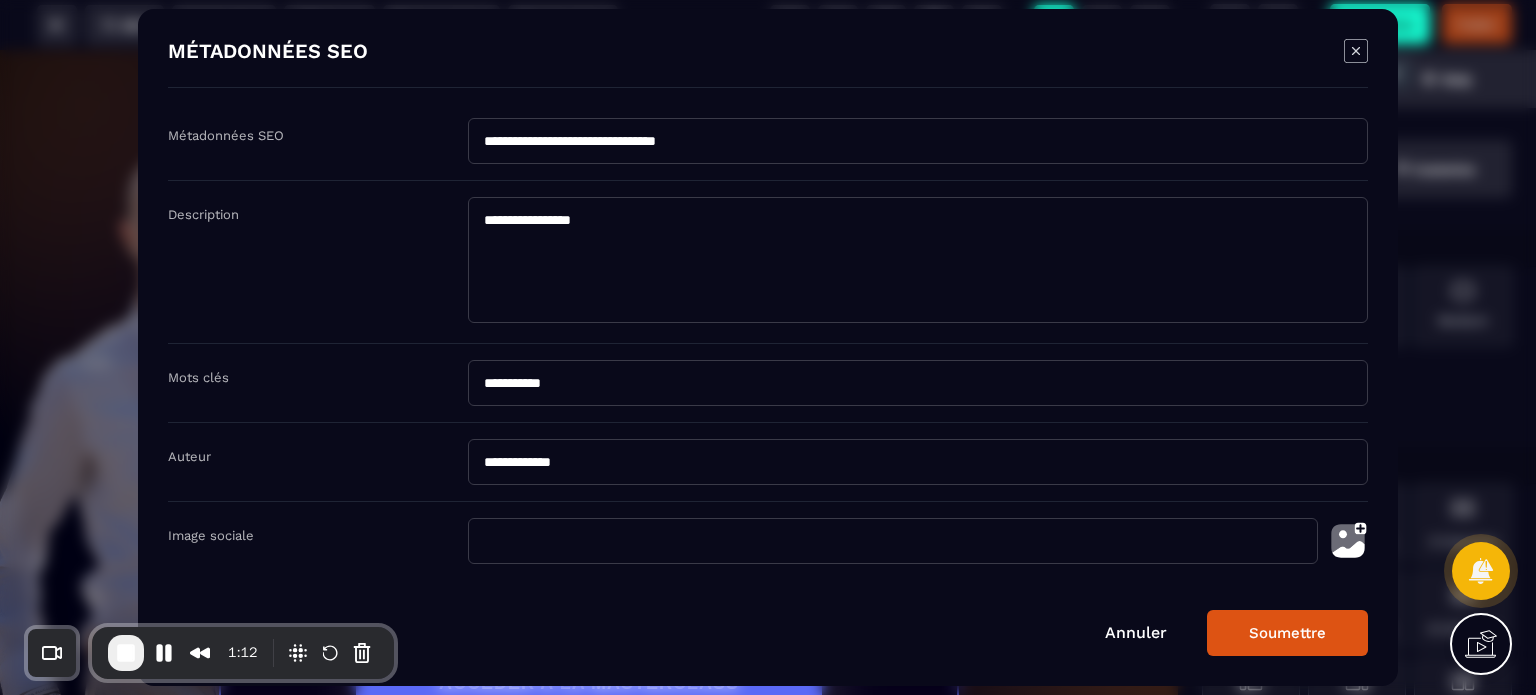 click at bounding box center (893, 541) 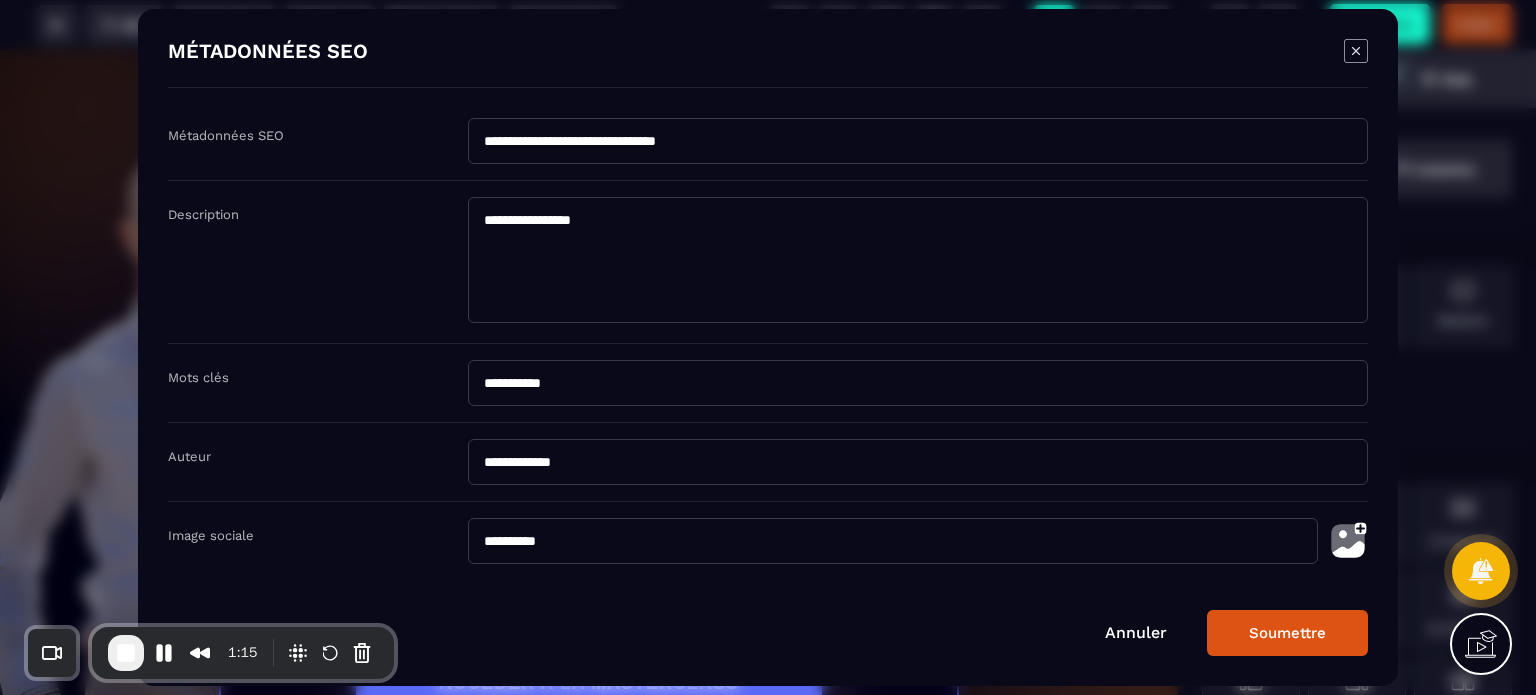 click at bounding box center [1348, 541] 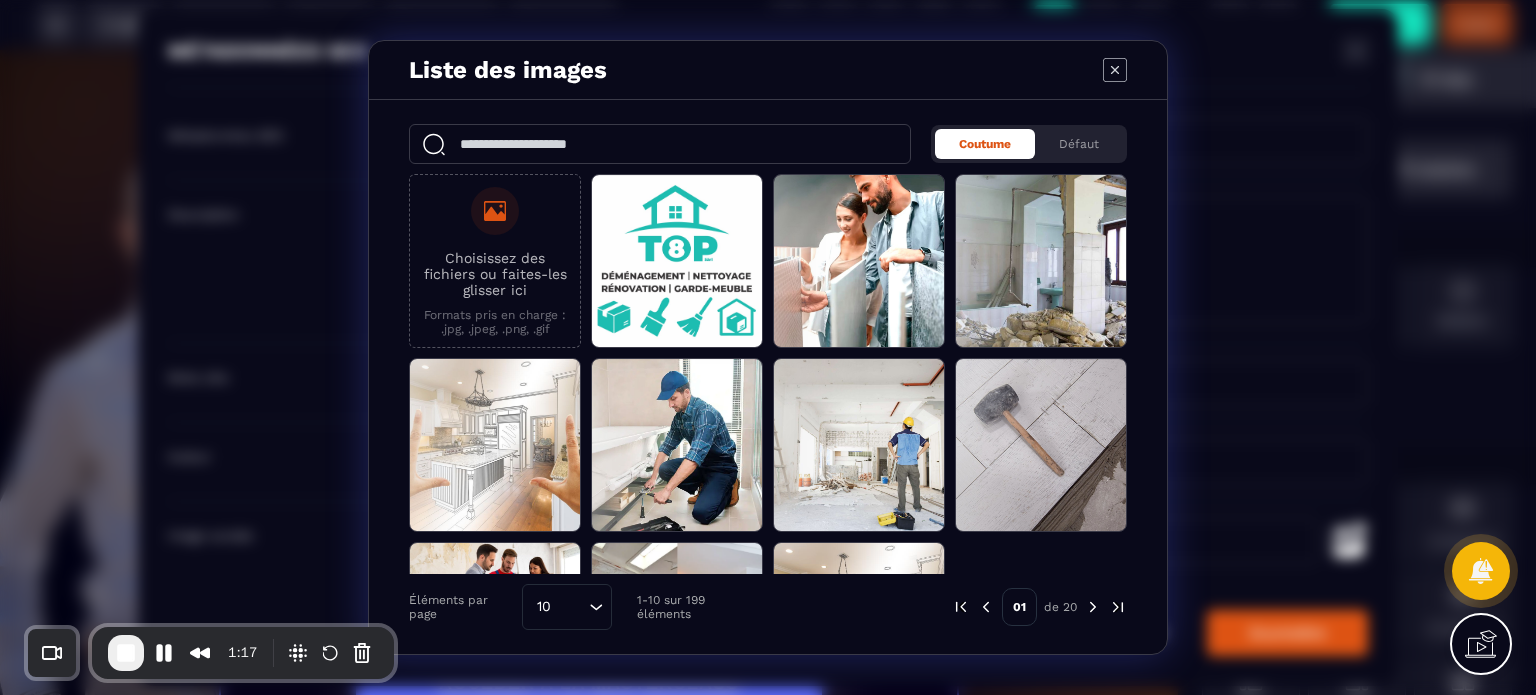 click 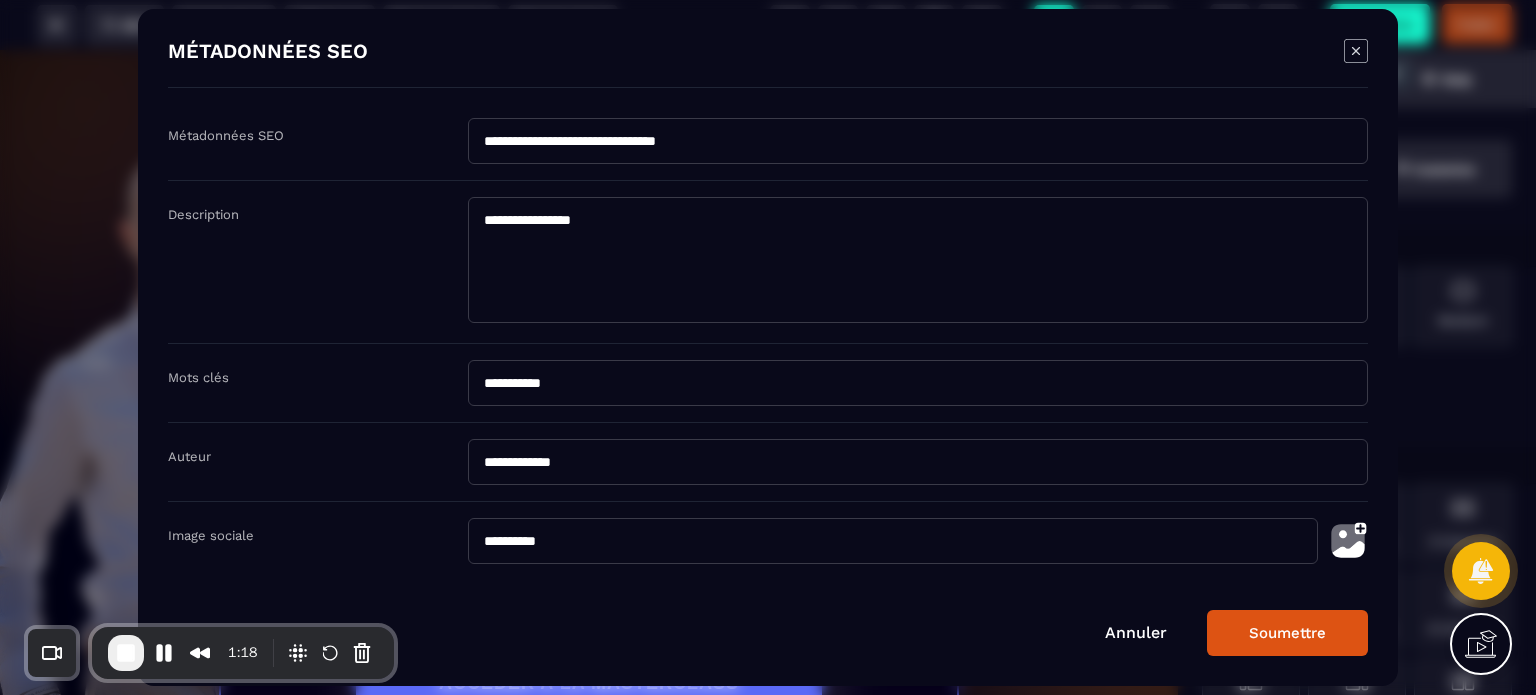 click on "**********" at bounding box center (893, 541) 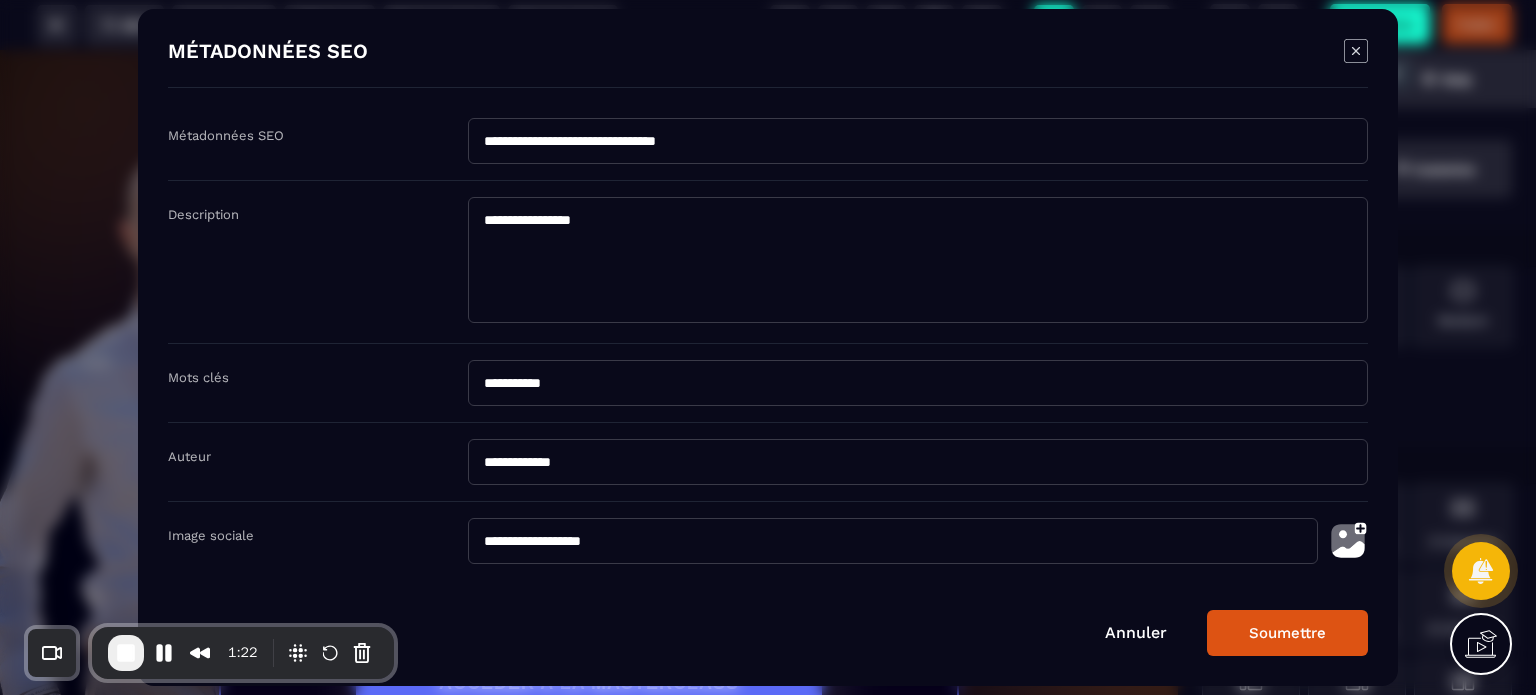 type on "**********" 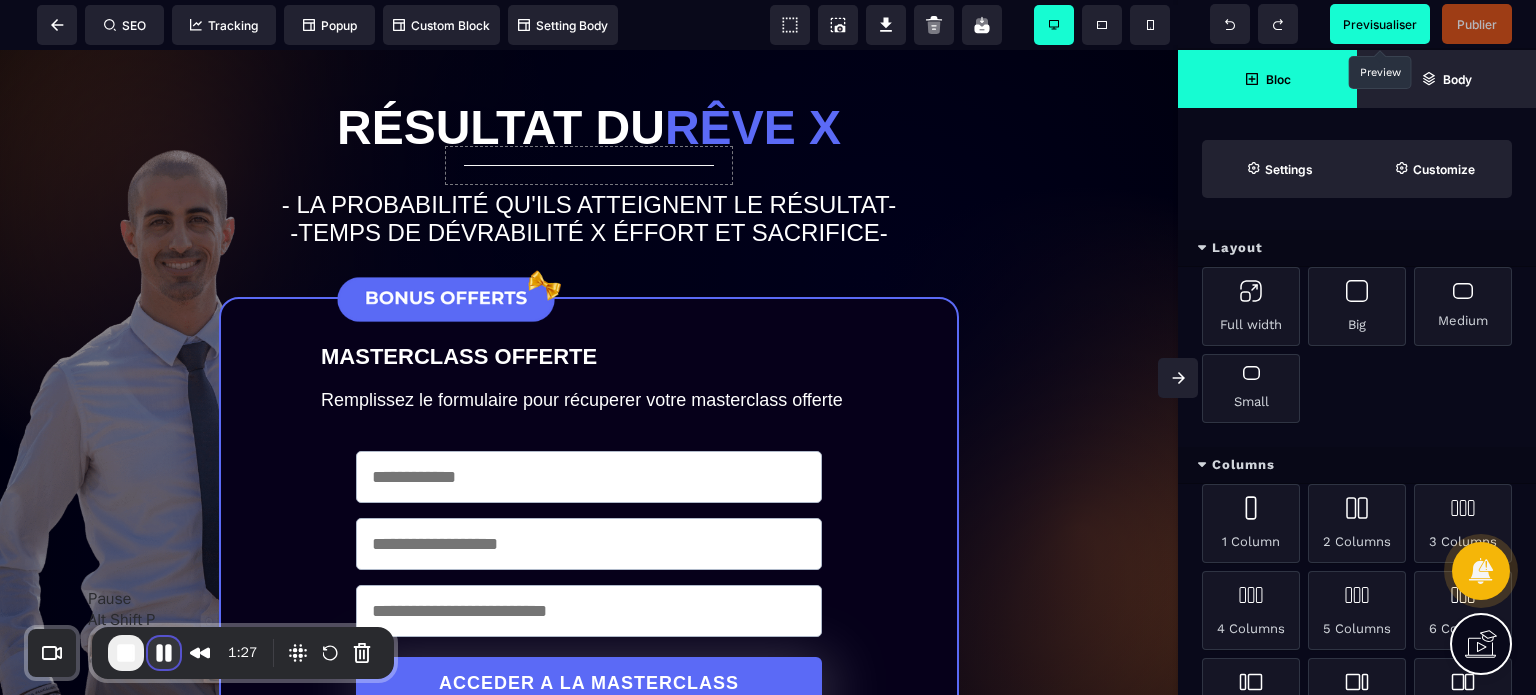 click at bounding box center [164, 653] 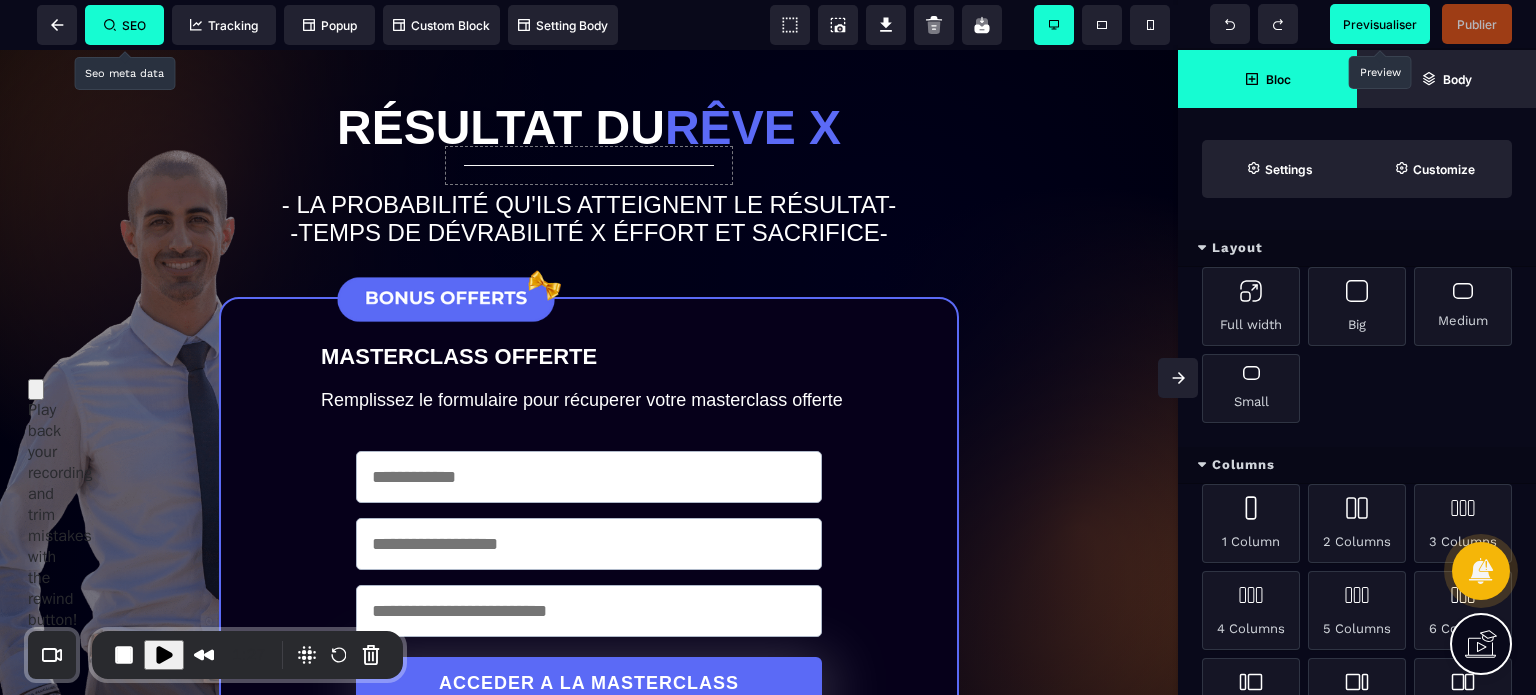 click on "SEO" at bounding box center (124, 25) 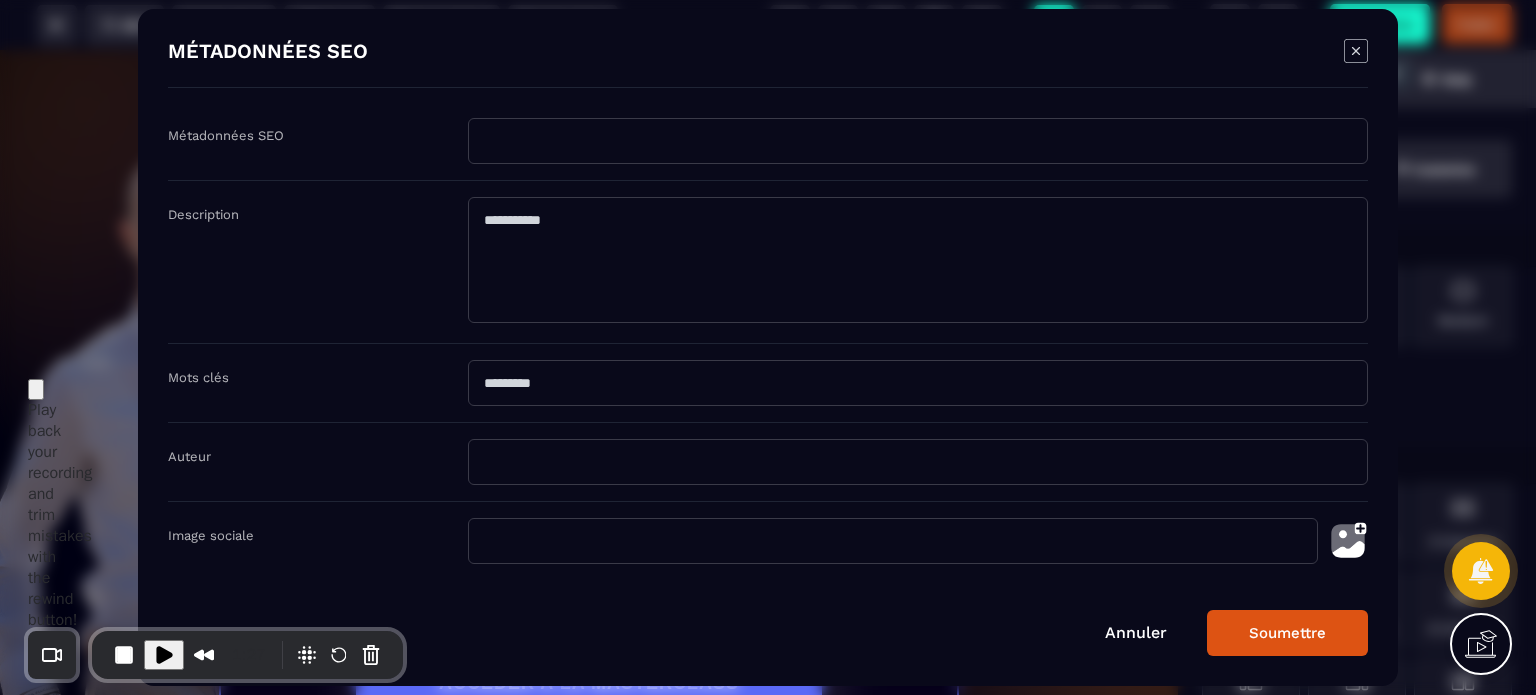 click on "Métadonnées SEO" at bounding box center [768, 149] 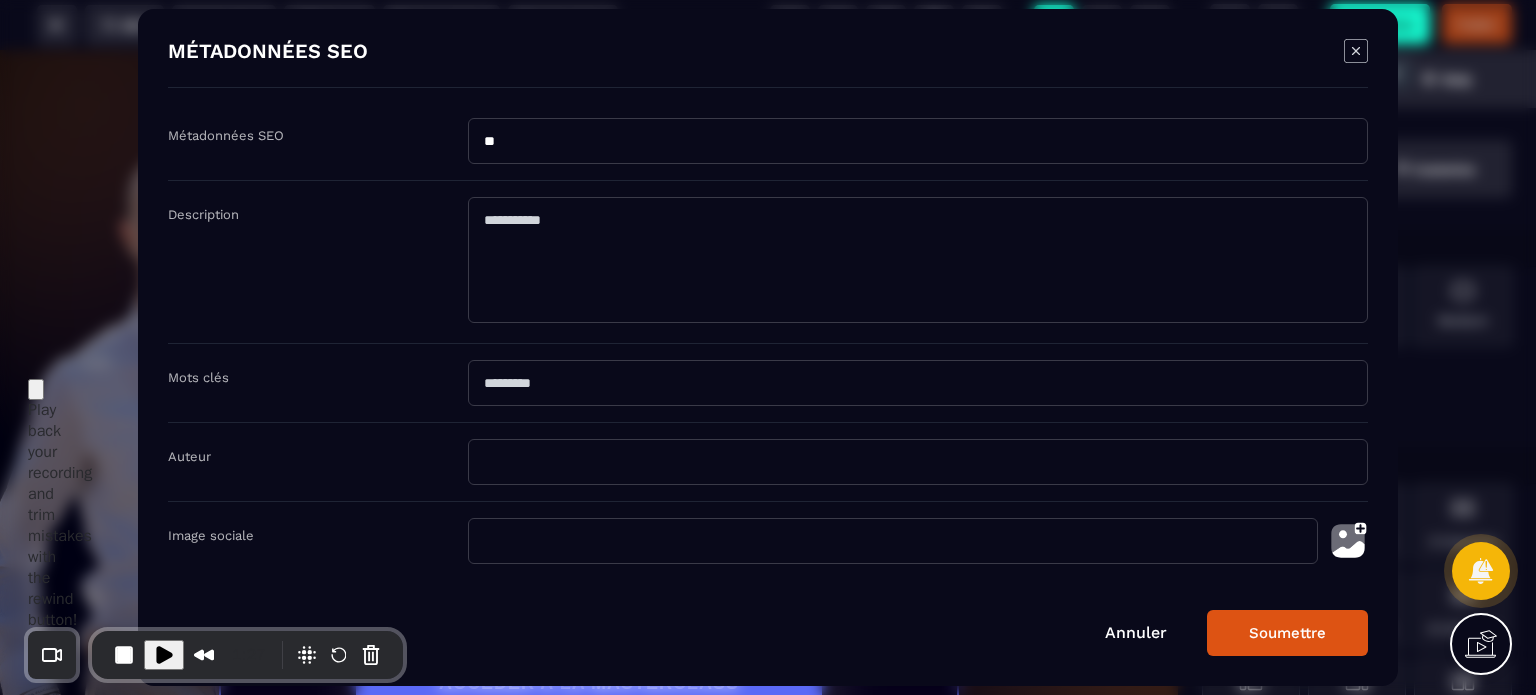 type on "*" 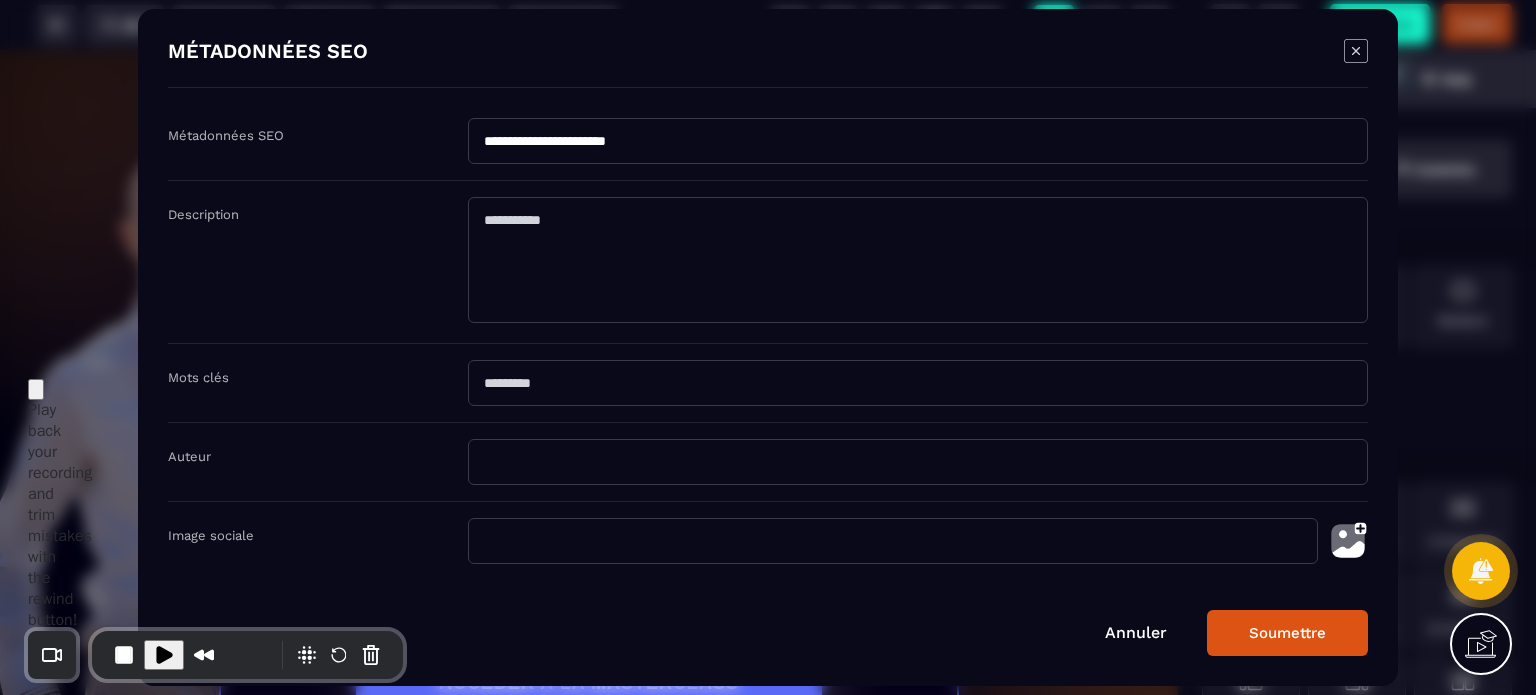 type on "**********" 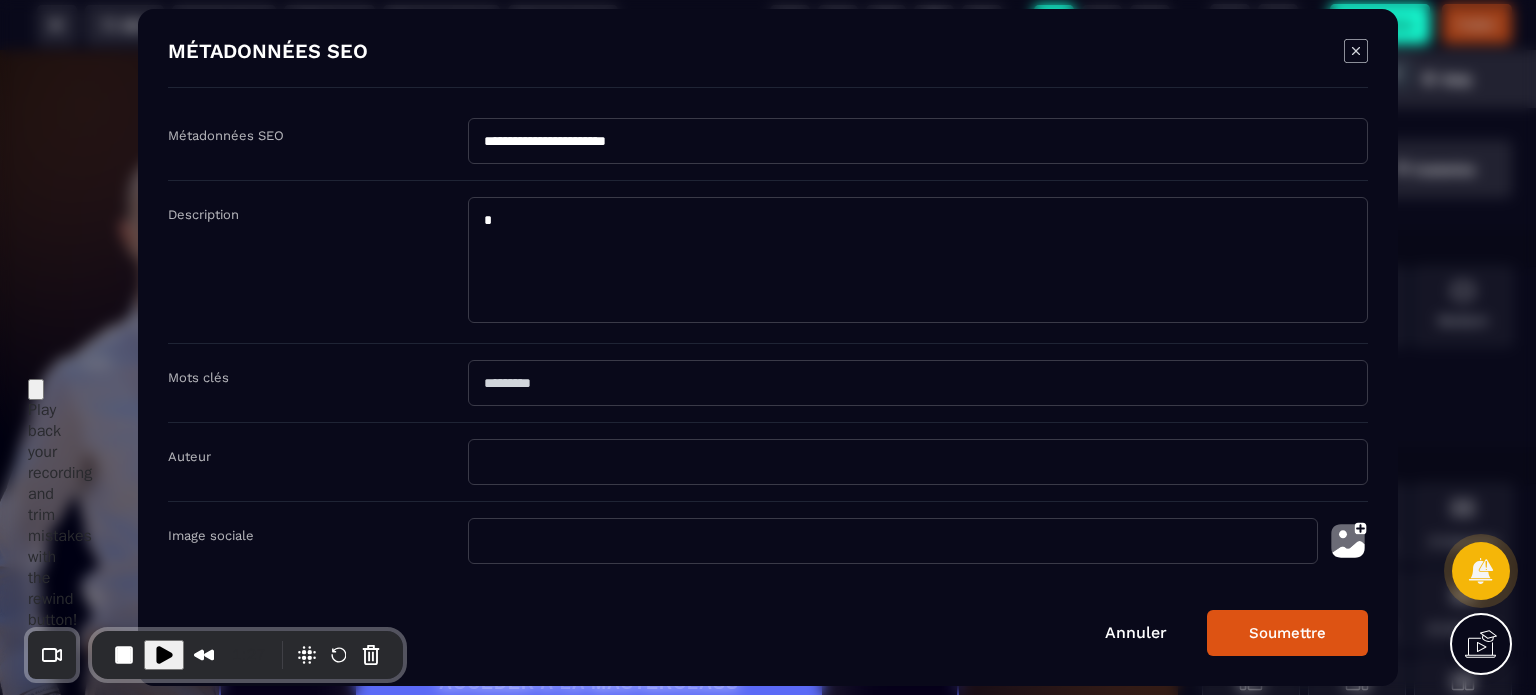 click on "*" 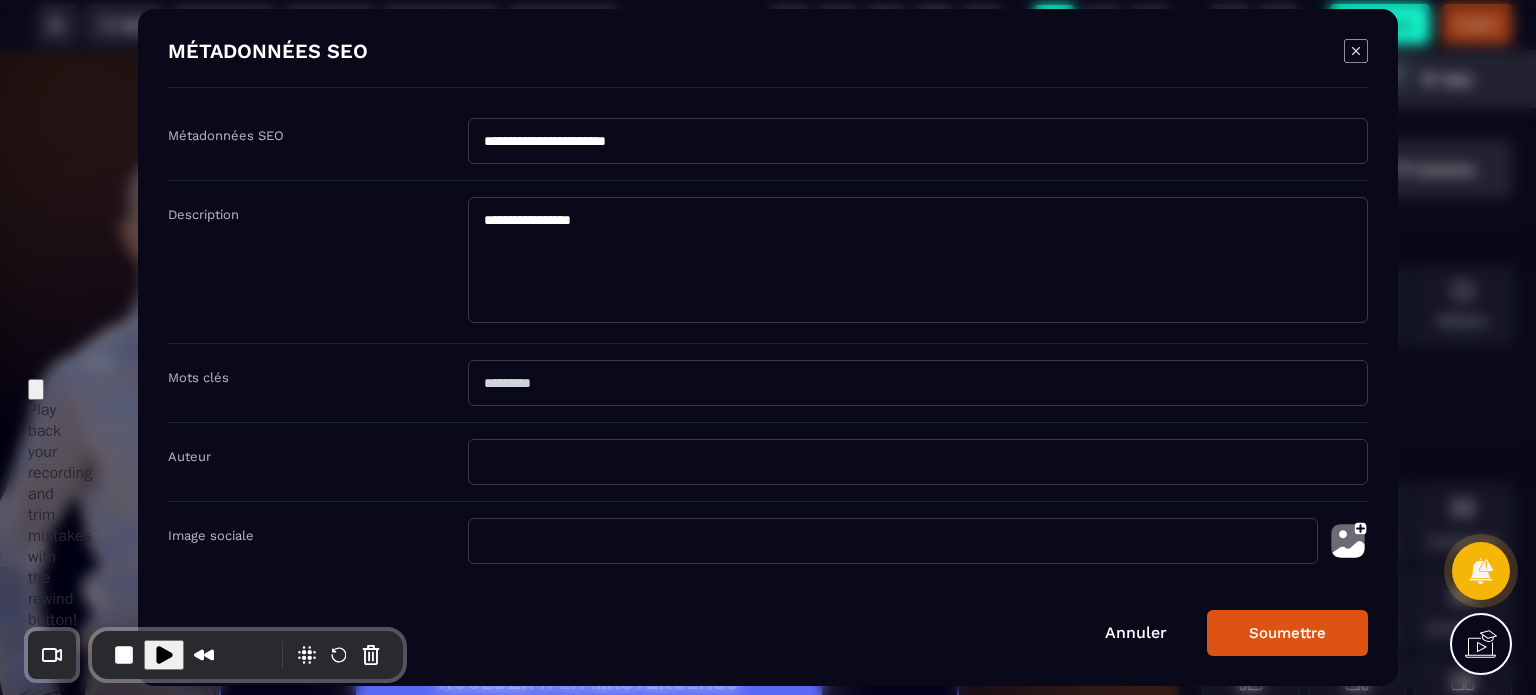 type on "**********" 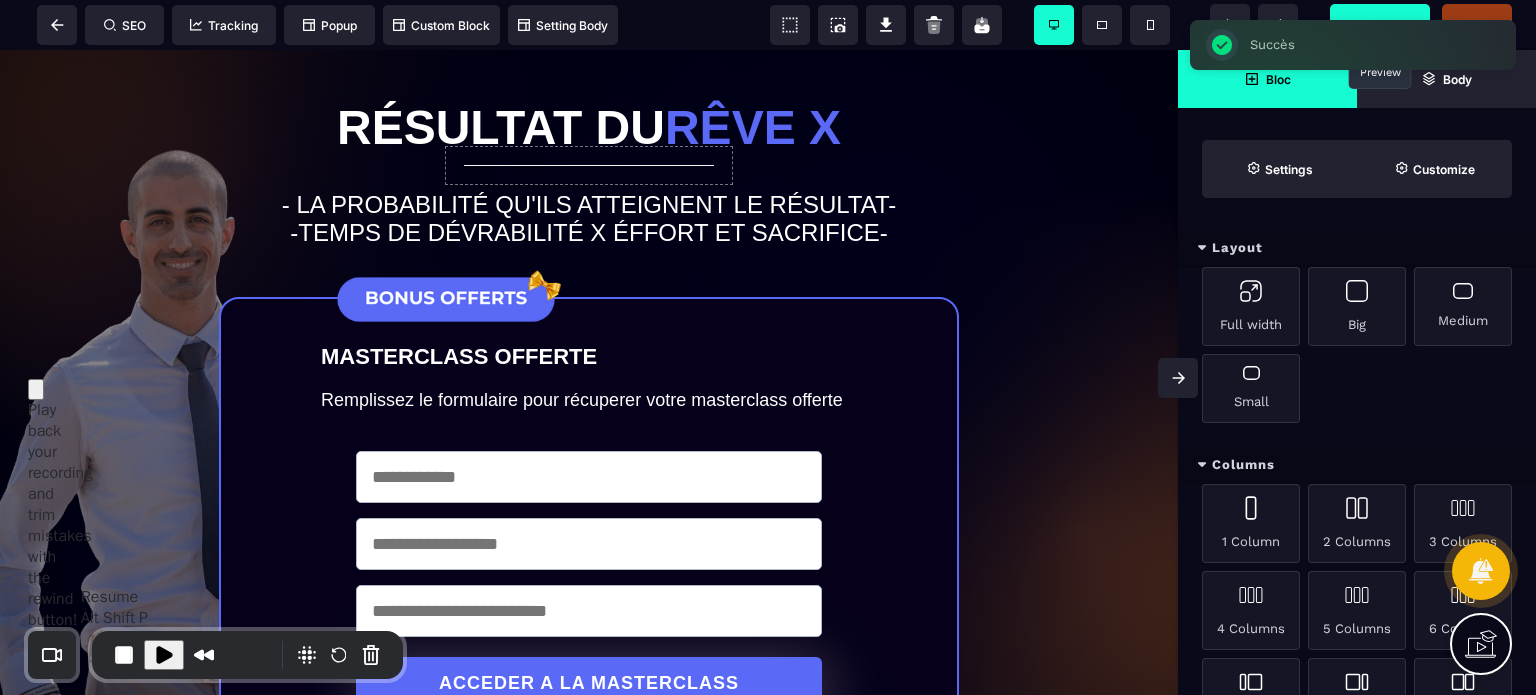 click at bounding box center (164, 655) 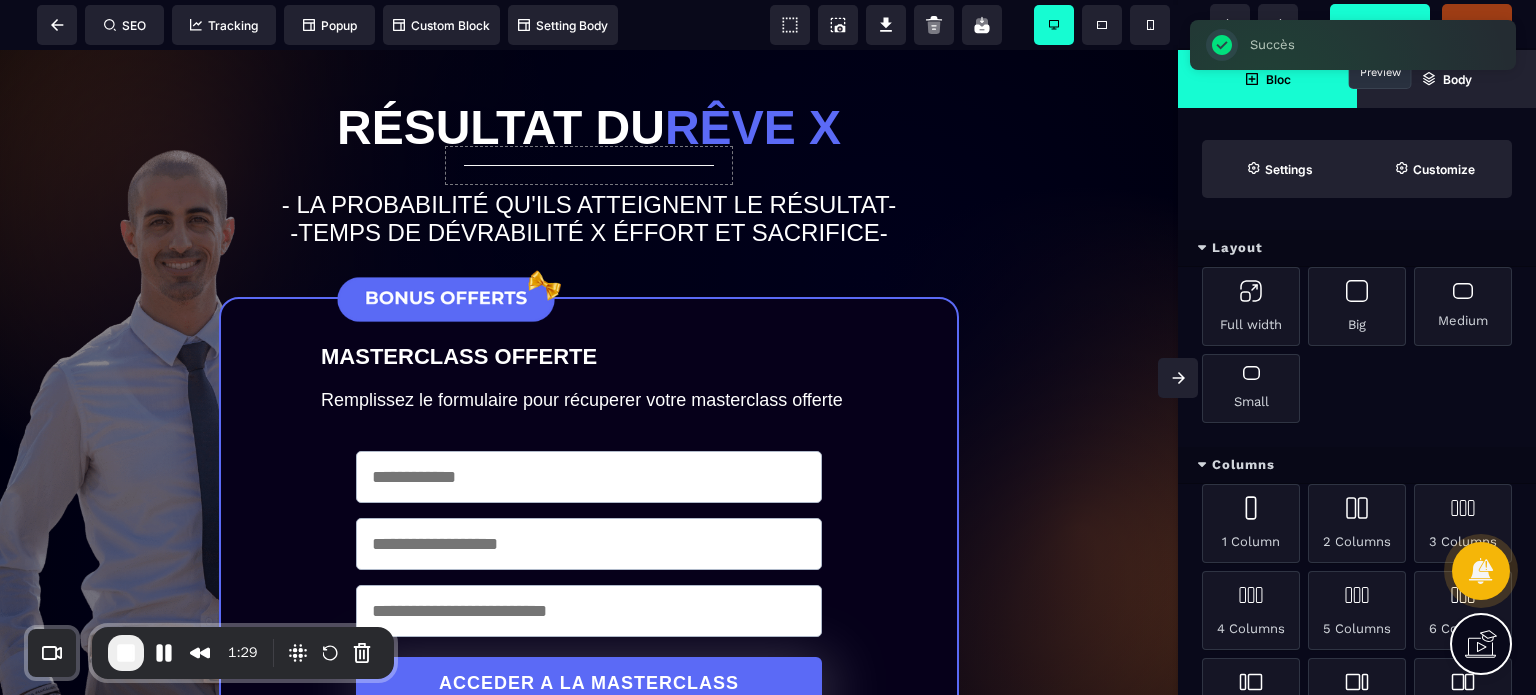 click on "Previsualiser" at bounding box center (1380, 24) 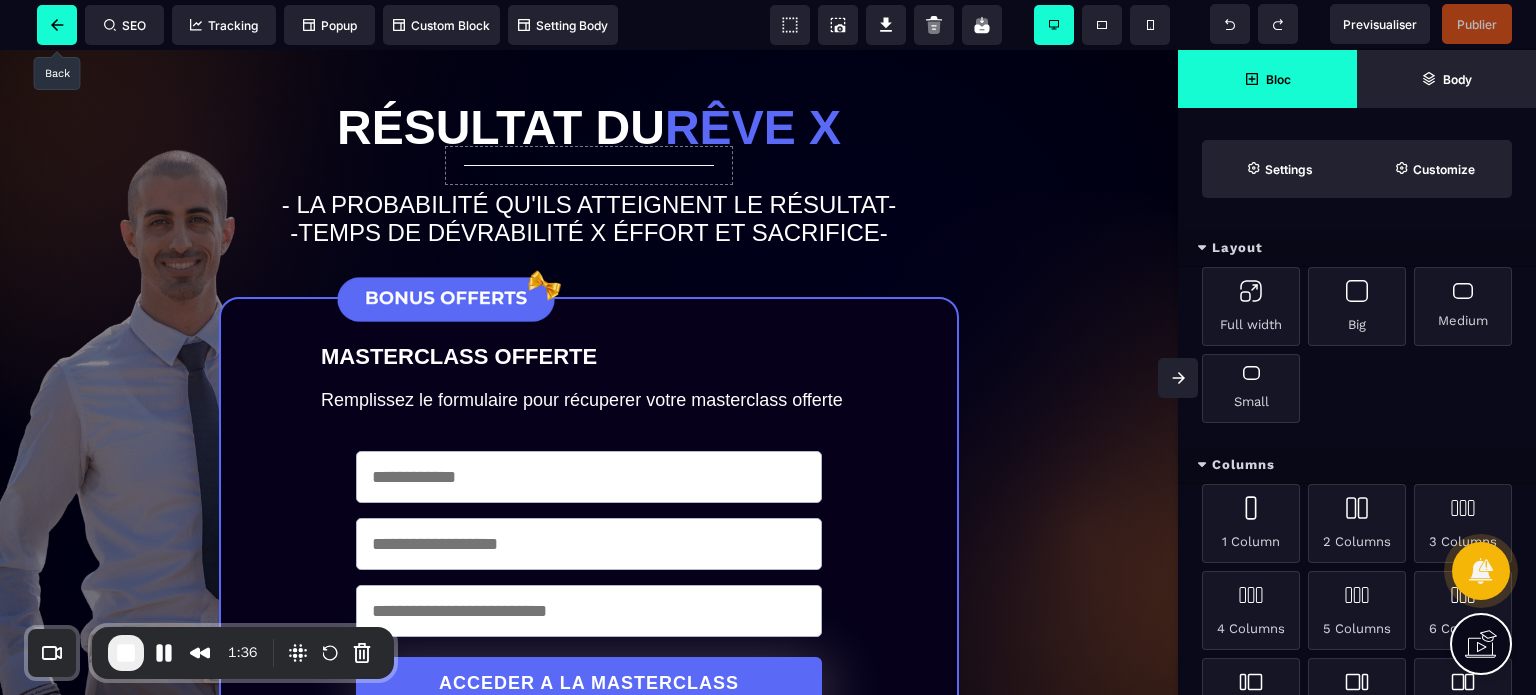 click at bounding box center [57, 25] 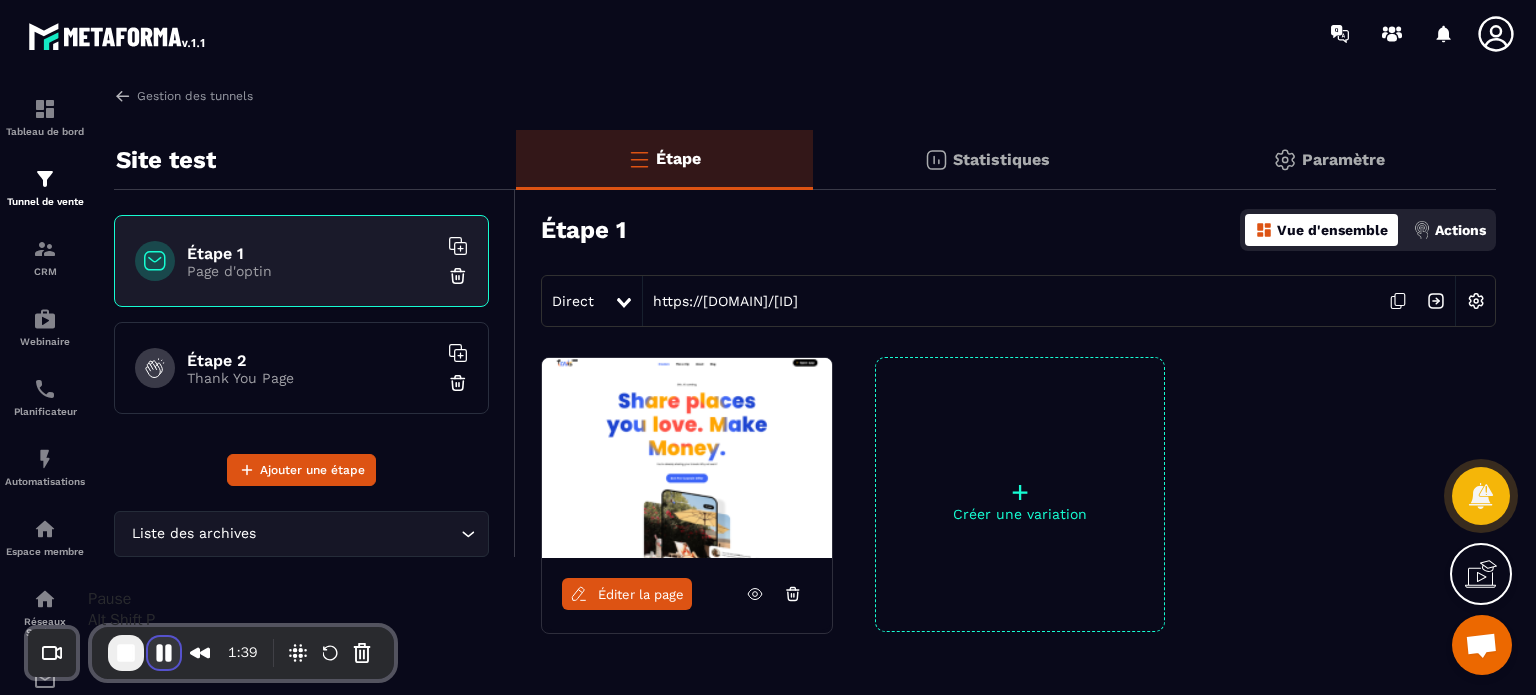click at bounding box center [164, 653] 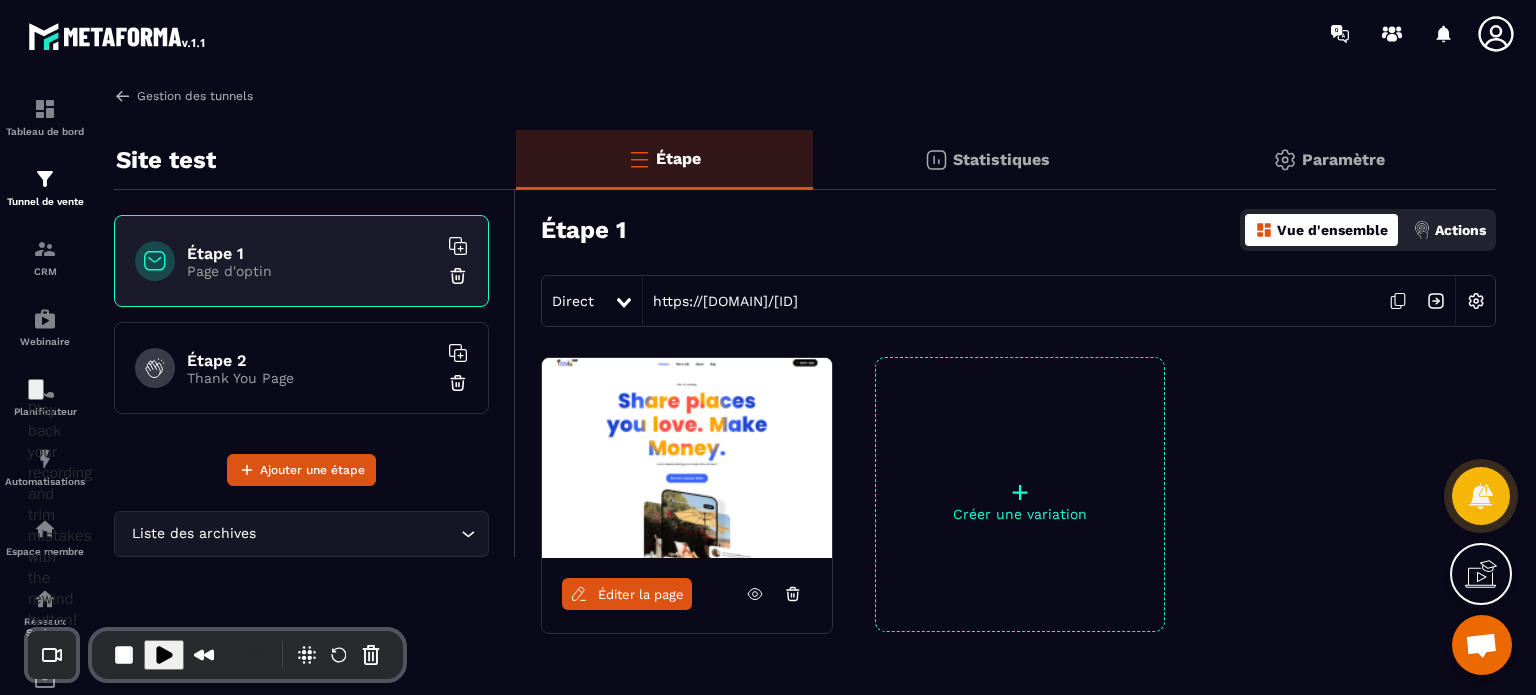 click on "Gestion des tunnels" at bounding box center [183, 96] 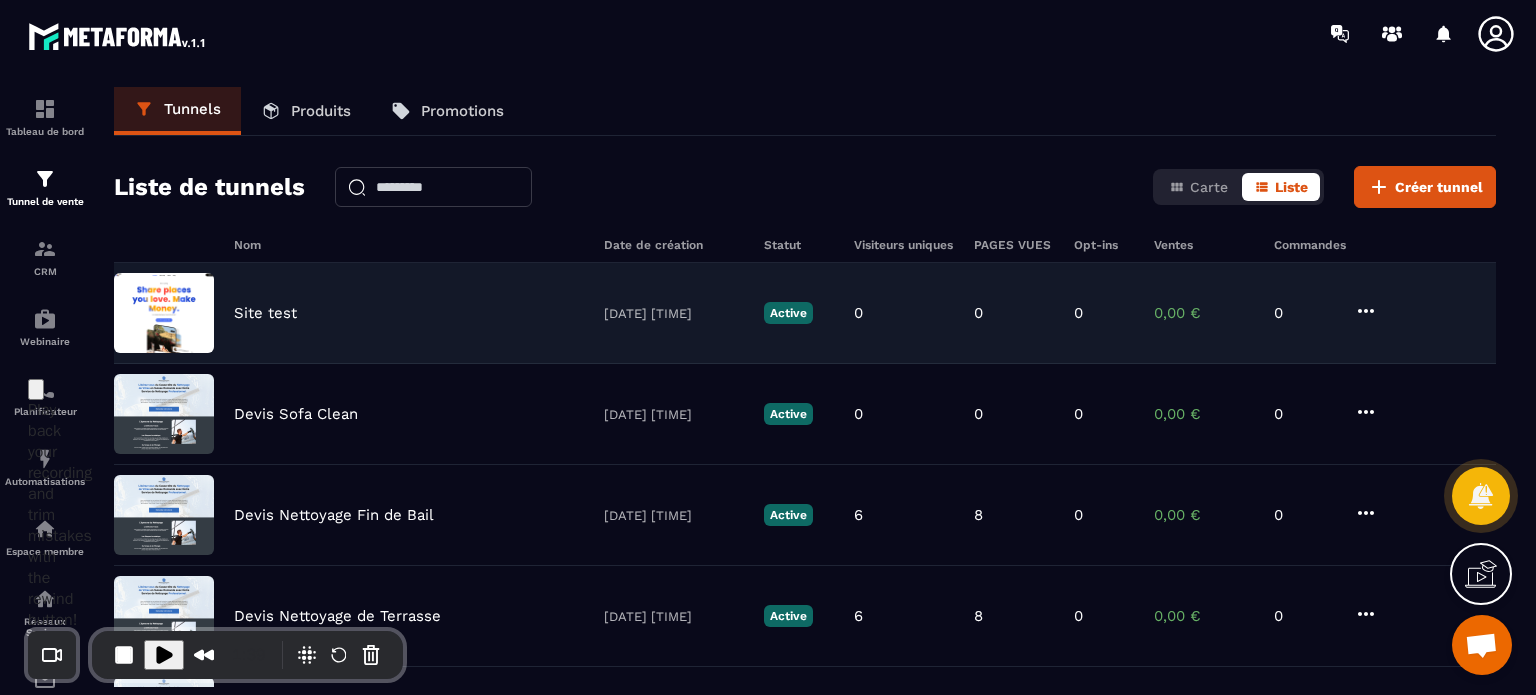 click 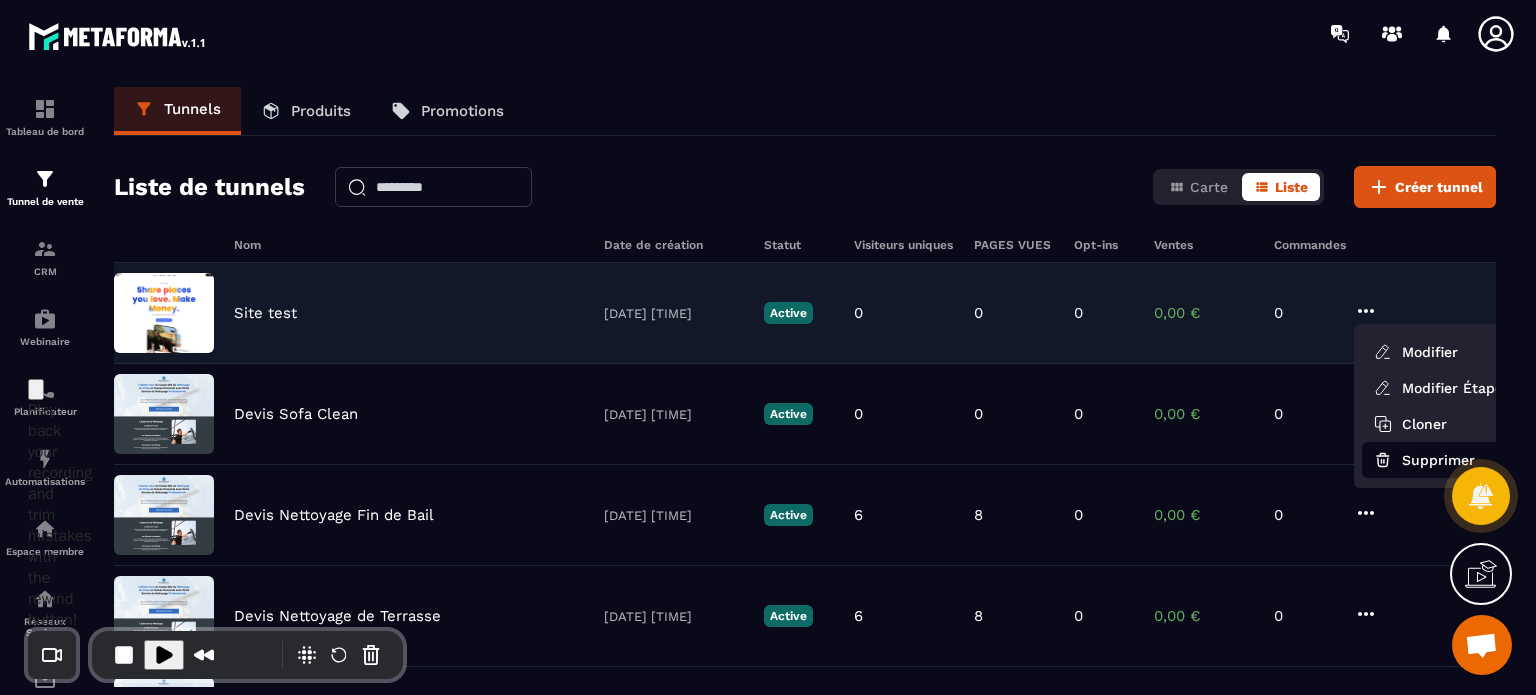 click 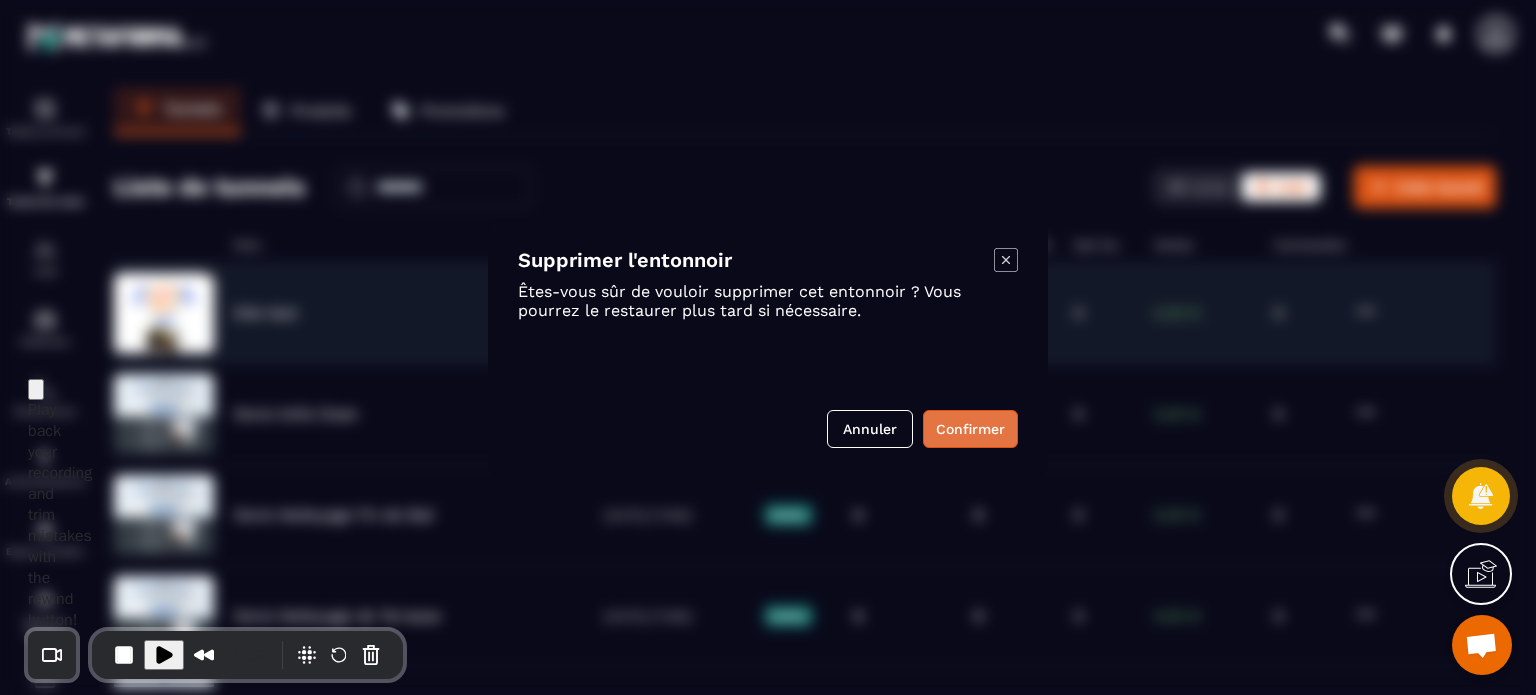 click on "Confirmer" at bounding box center [970, 429] 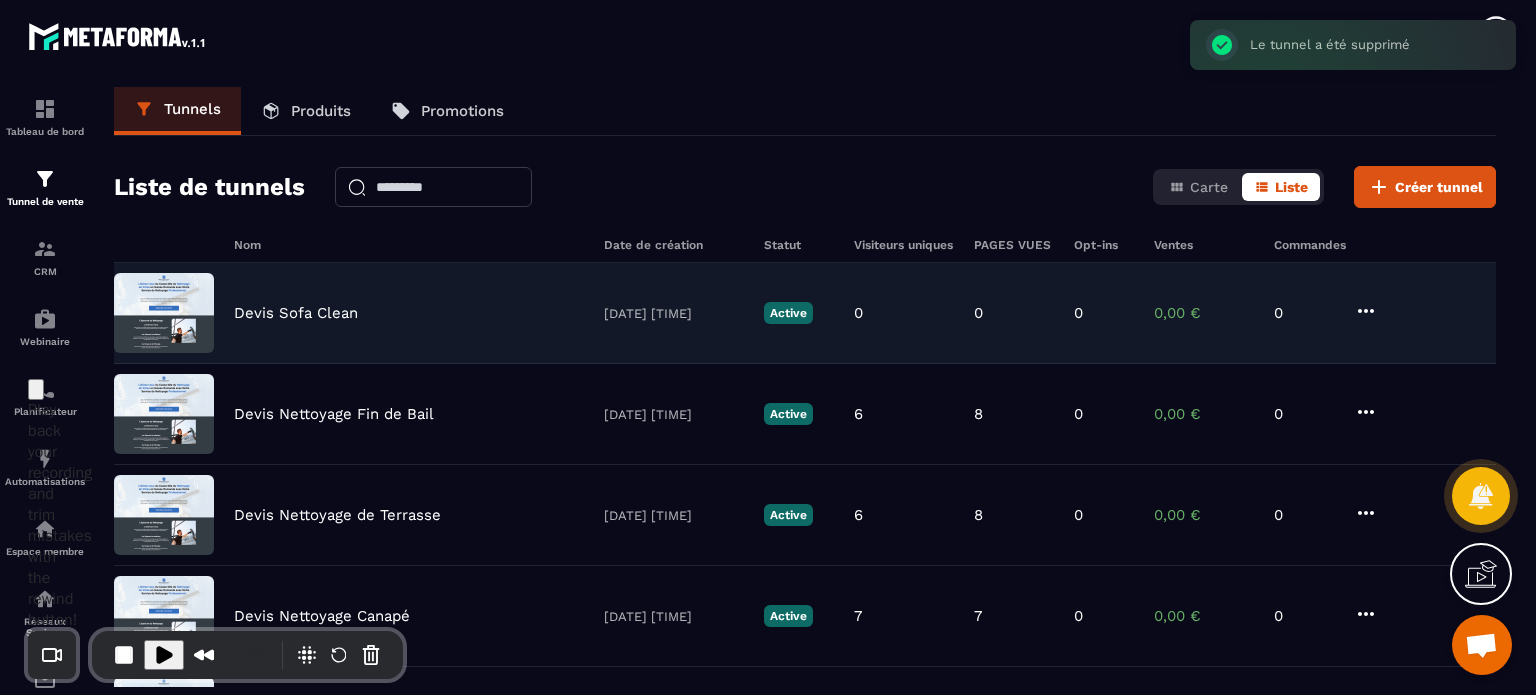 click on "Le tunnel a été supprimé  ×" at bounding box center [1353, 45] 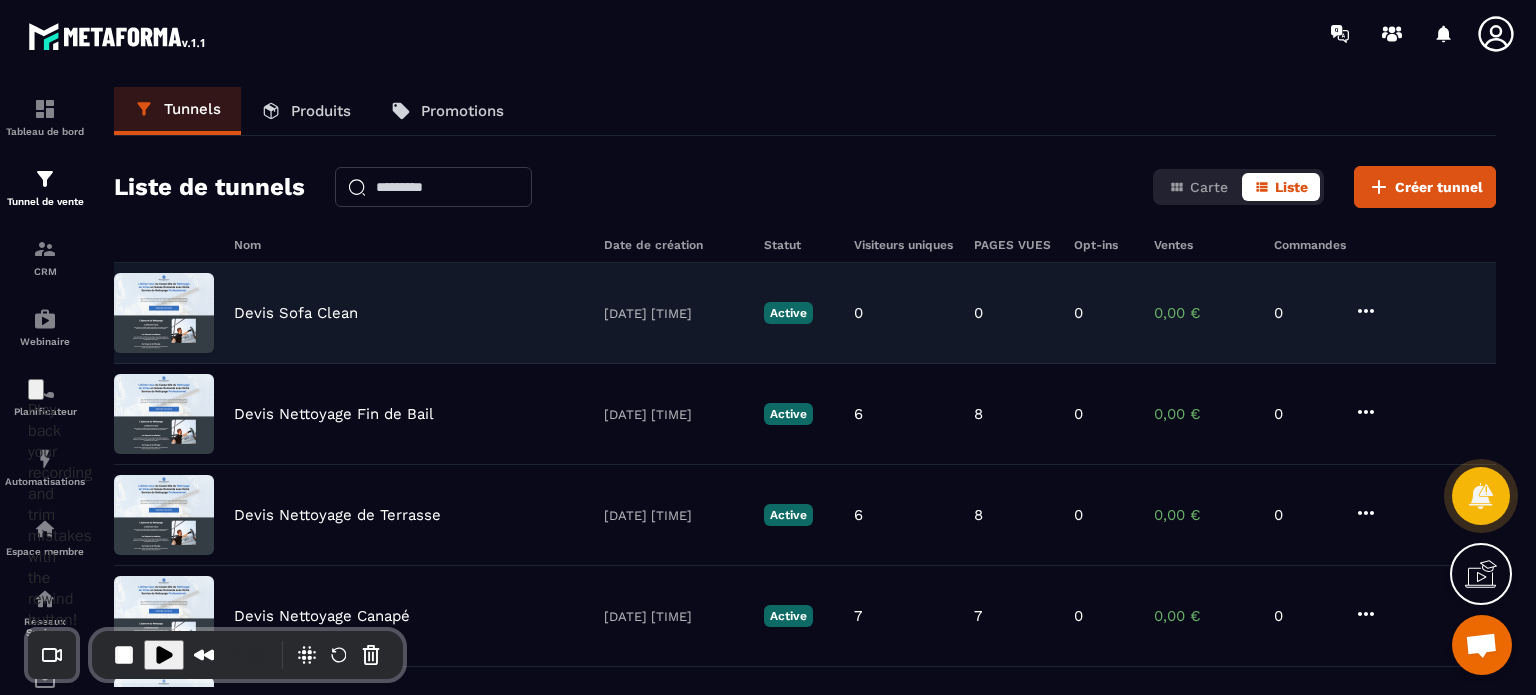click 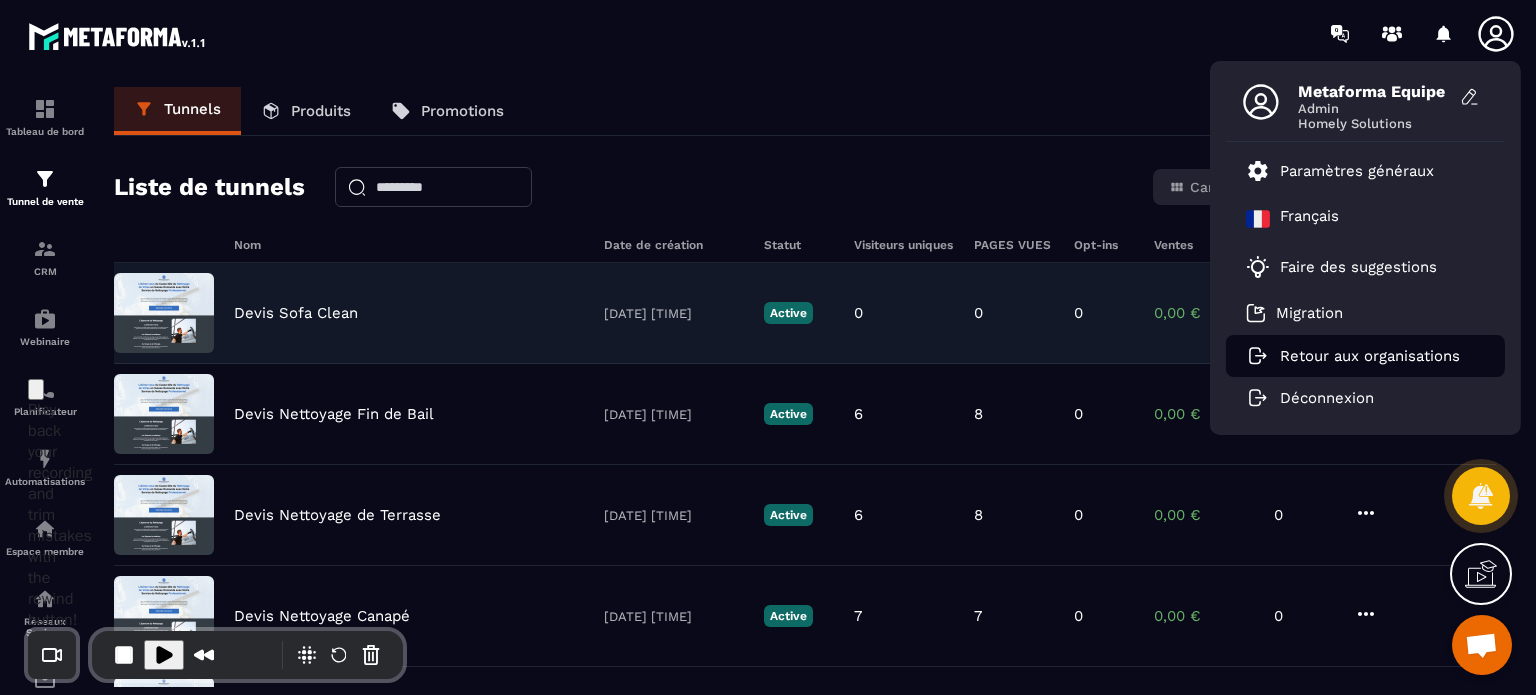 click on "Retour aux organisations" at bounding box center [1370, 356] 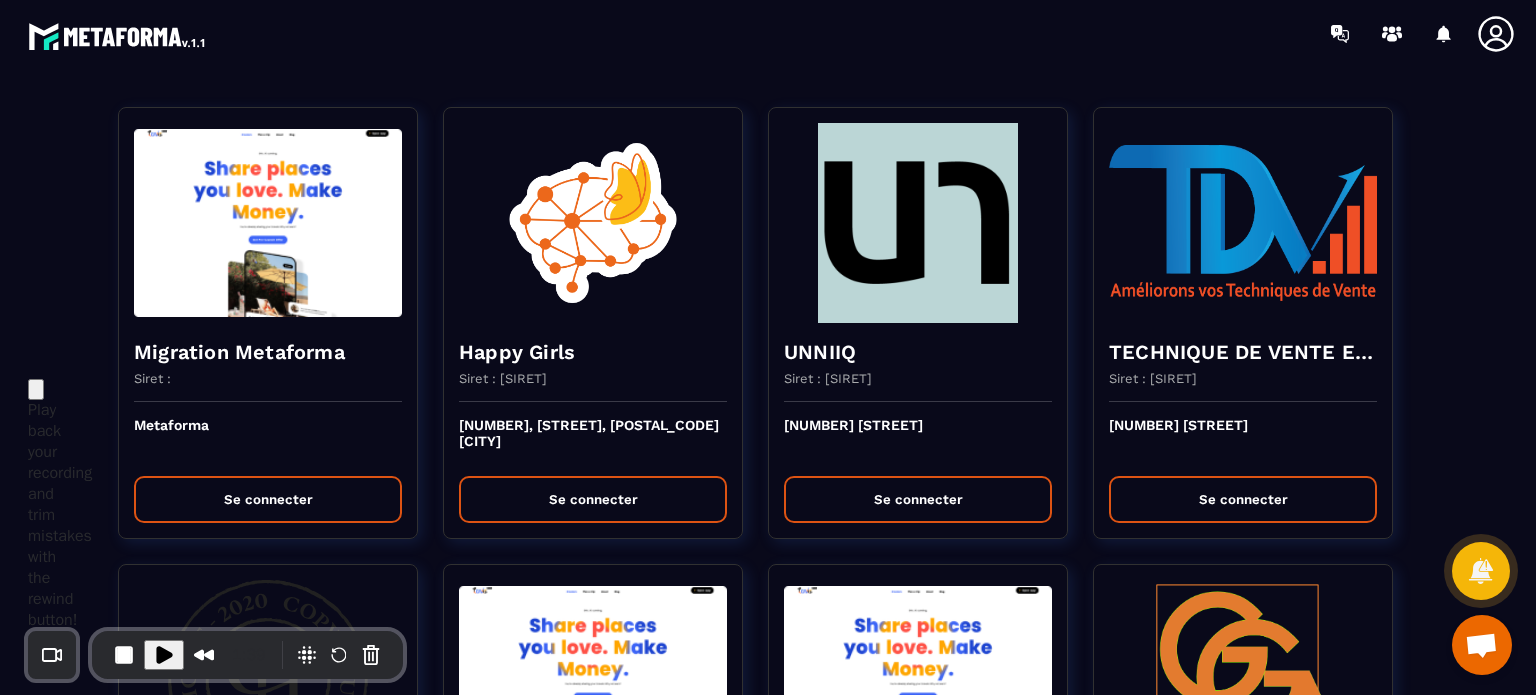 click at bounding box center (885, 33) 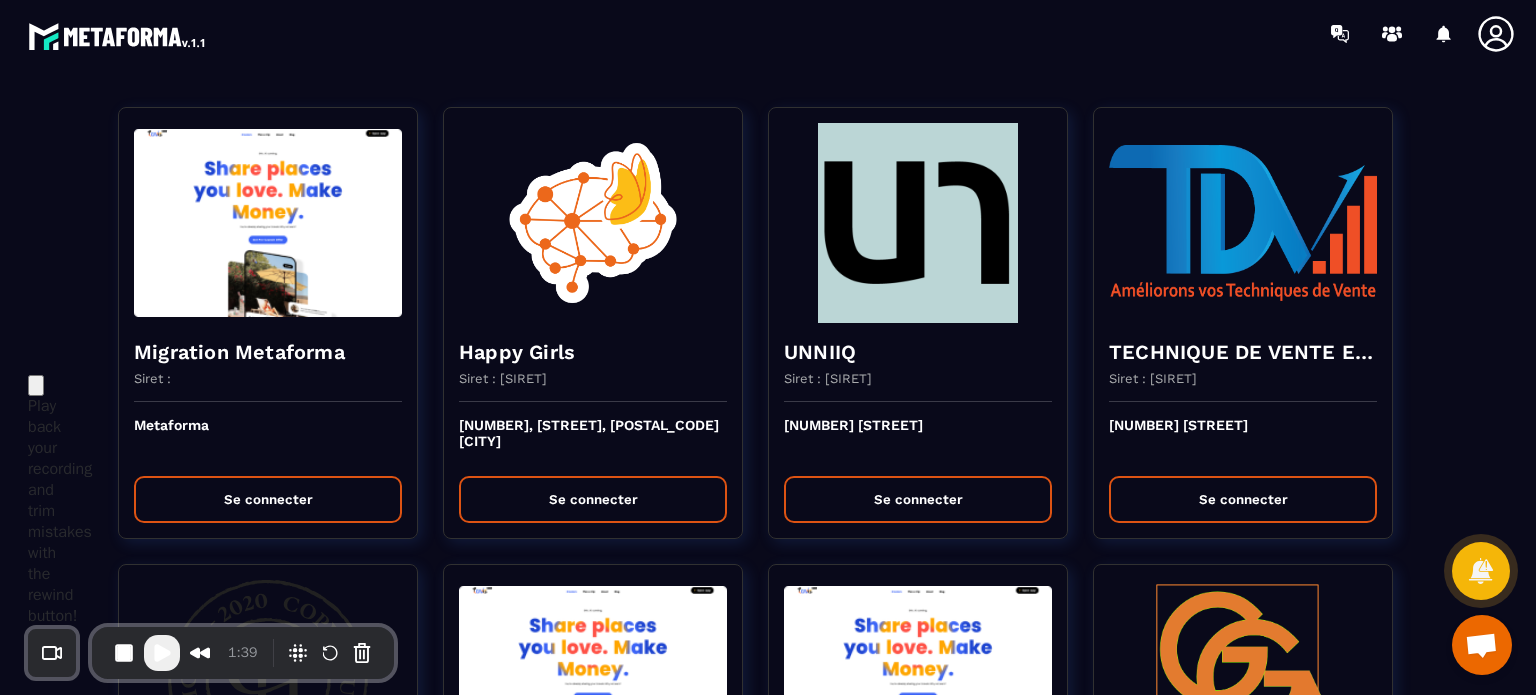 click on "Migration Metaforma Siret : Metaforma Se connecter Happy Girls Siret : [SIRET] [NUMBER], [STREET], [POSTAL_CODE] [CITY] Se connecter UNNIIQ Siret : [SIRET] [NUMBER] [STREET] Se connecter TECHNIQUE DE VENTE EDITION Siret : [SIRET] [NUMBER] [STREET] Se connecter Copy House Siret : [SIRET] [NUMBER] [STREET] Se connecter Allianceimmo Suisse Siret : [STREET] [NUMBER] Se connecter SOLUTIONS ET MANAGERS Siret : [SIRET] [NUMBER] [STREET] Se connecter prepabloc Siret : [SIRET] [NUMBER], [STREET] [CITY] Se connecter Et si on s'posait ? Siret : [SIRET] [NUMBER] [STREET] Se connecter KILUKRU Siret : [SIRET] [NUMBER] [STREET] Se connecter SARL ORGONITES Siret : [SIRET] [NUMBER] [STREET] Se connecter MANUELA ROSSELL Siret : [SIRET] [NUMBER] [STREET] Se connecter Aligner Siret : [SIRET] [NUMBER] [STREET] [POSTAL_CODE] [CITY] Se connecter BR FORMATIONS Siret : [SIRET] [LAST]" at bounding box center (768, 2660) 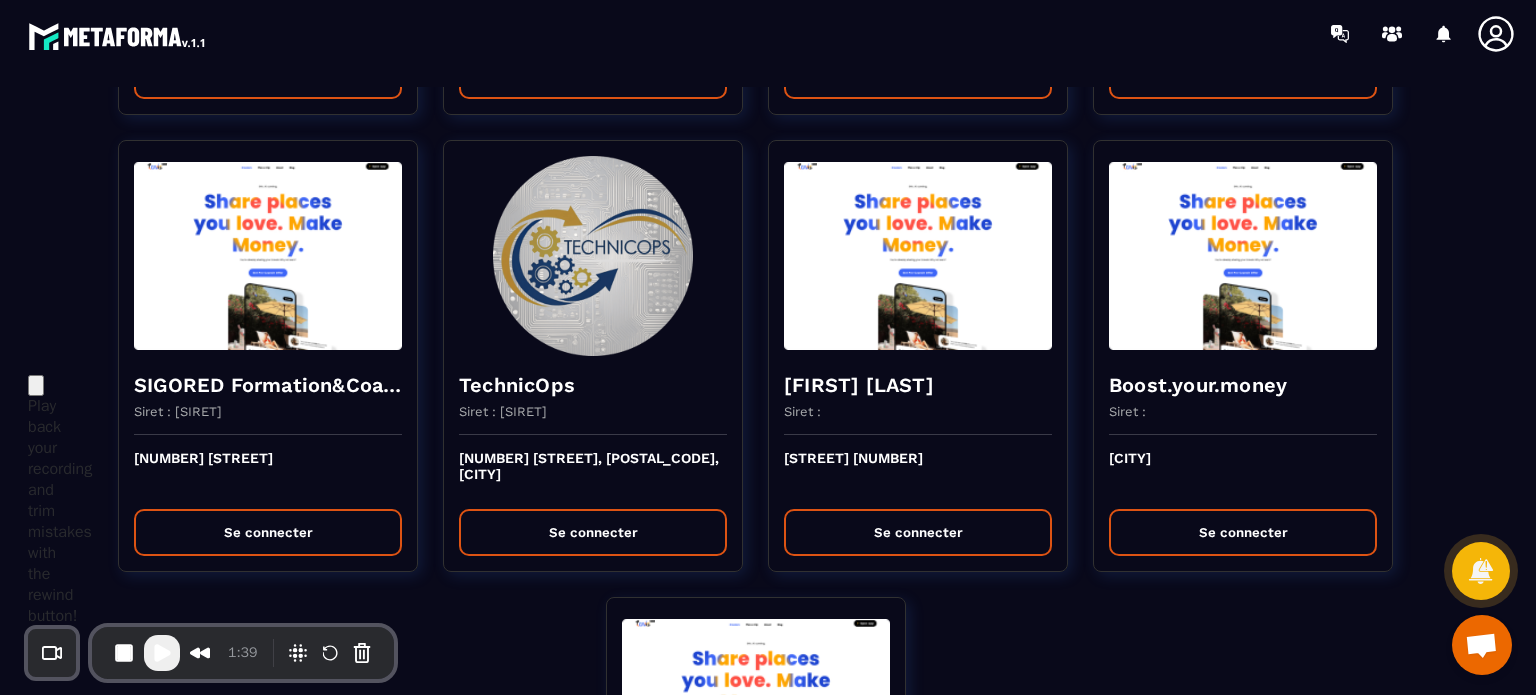 scroll, scrollTop: 4040, scrollLeft: 0, axis: vertical 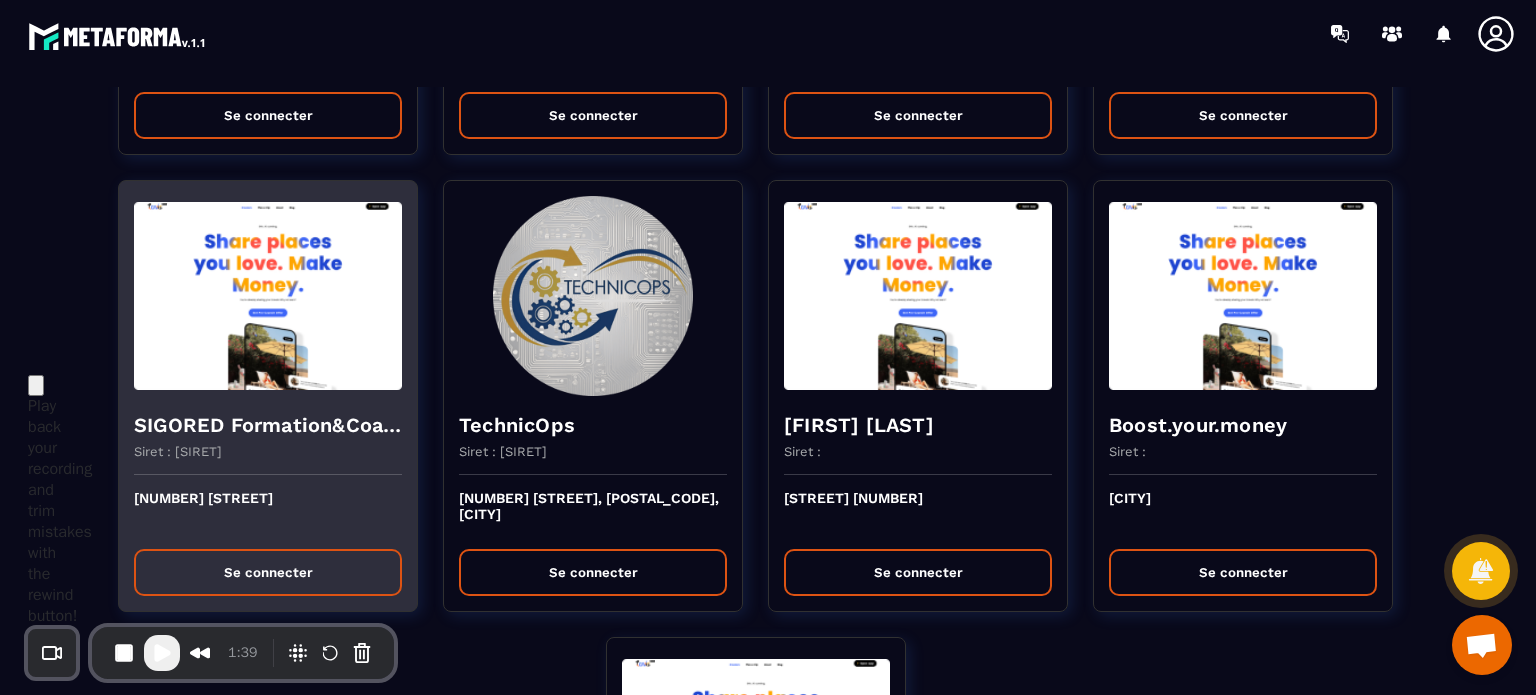 click on "Se connecter" at bounding box center (268, 572) 